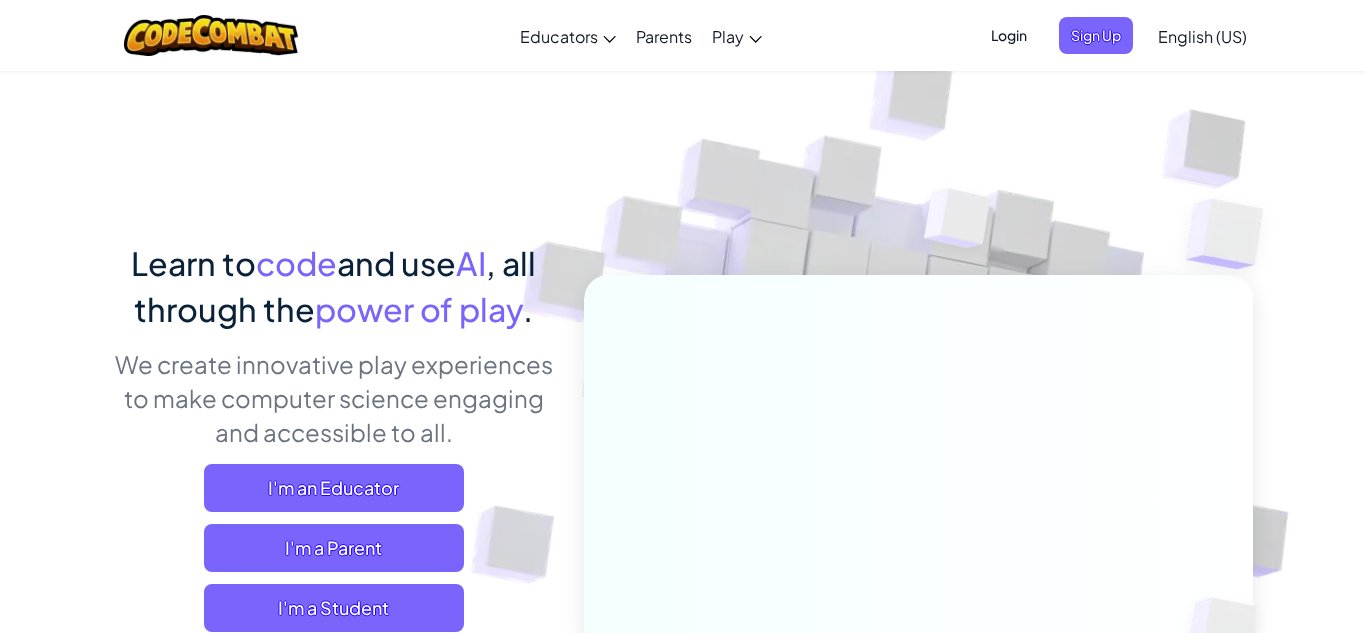 scroll, scrollTop: 0, scrollLeft: 0, axis: both 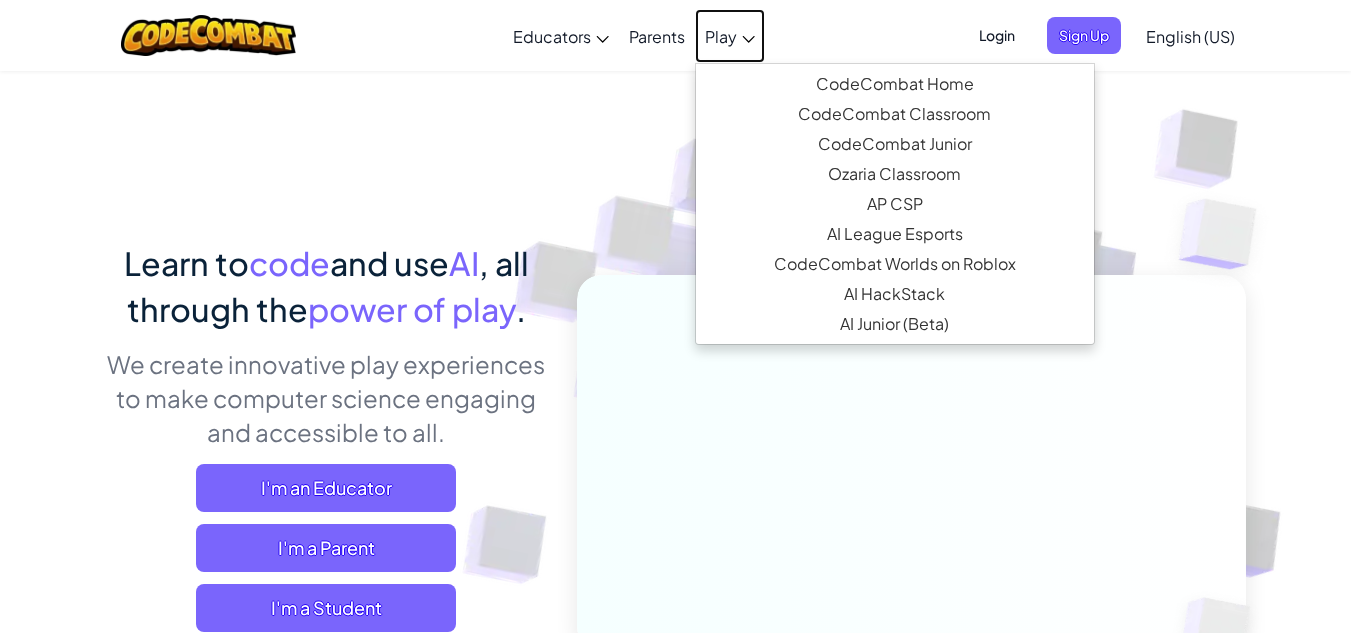 click on "Play" at bounding box center [721, 36] 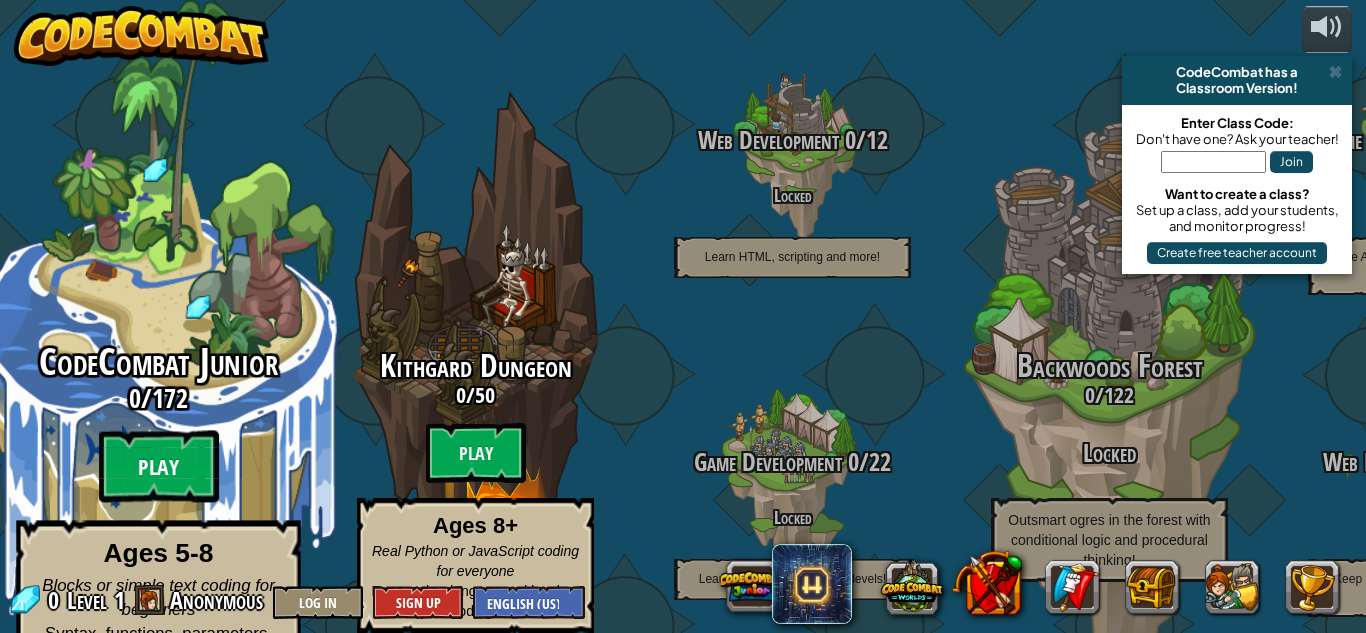 click on "Play" at bounding box center [159, 467] 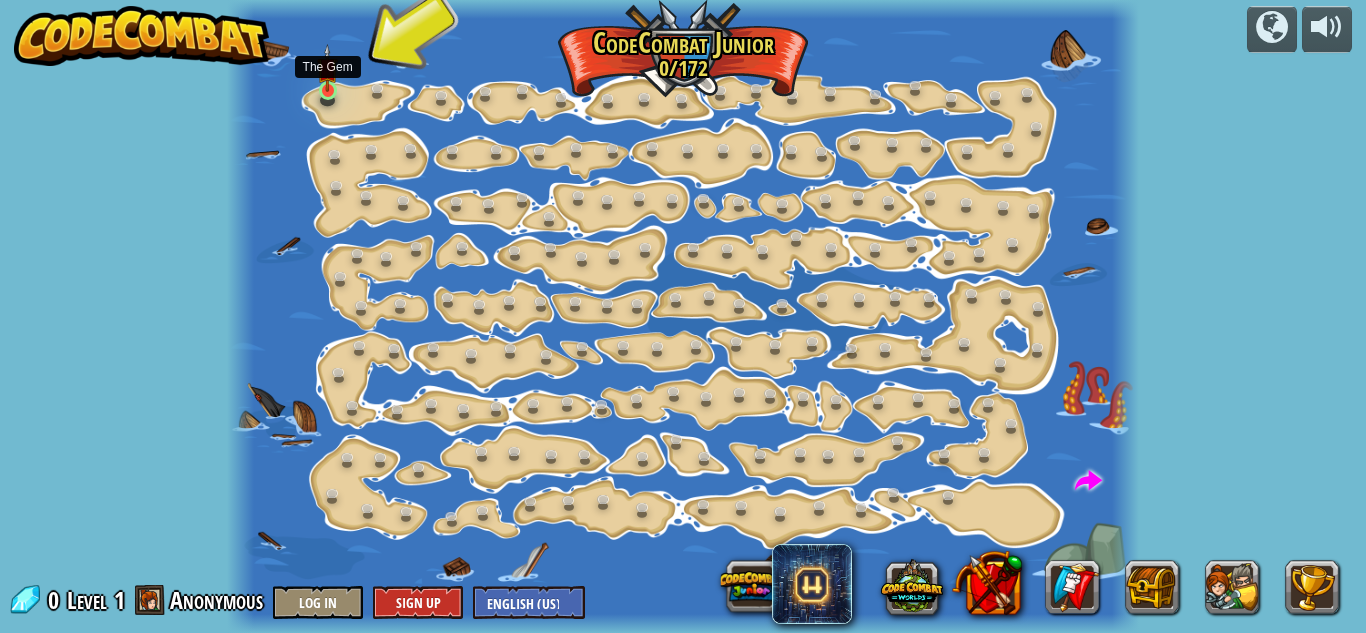 click at bounding box center (327, 68) 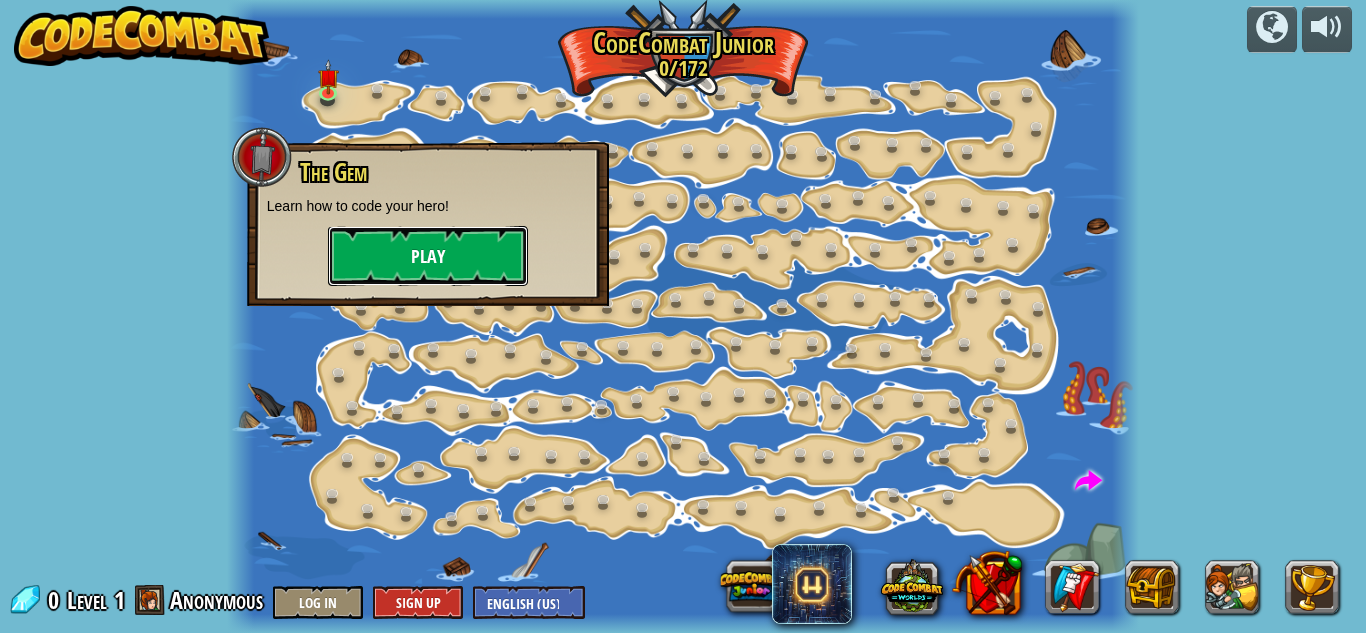click on "Play" at bounding box center [428, 256] 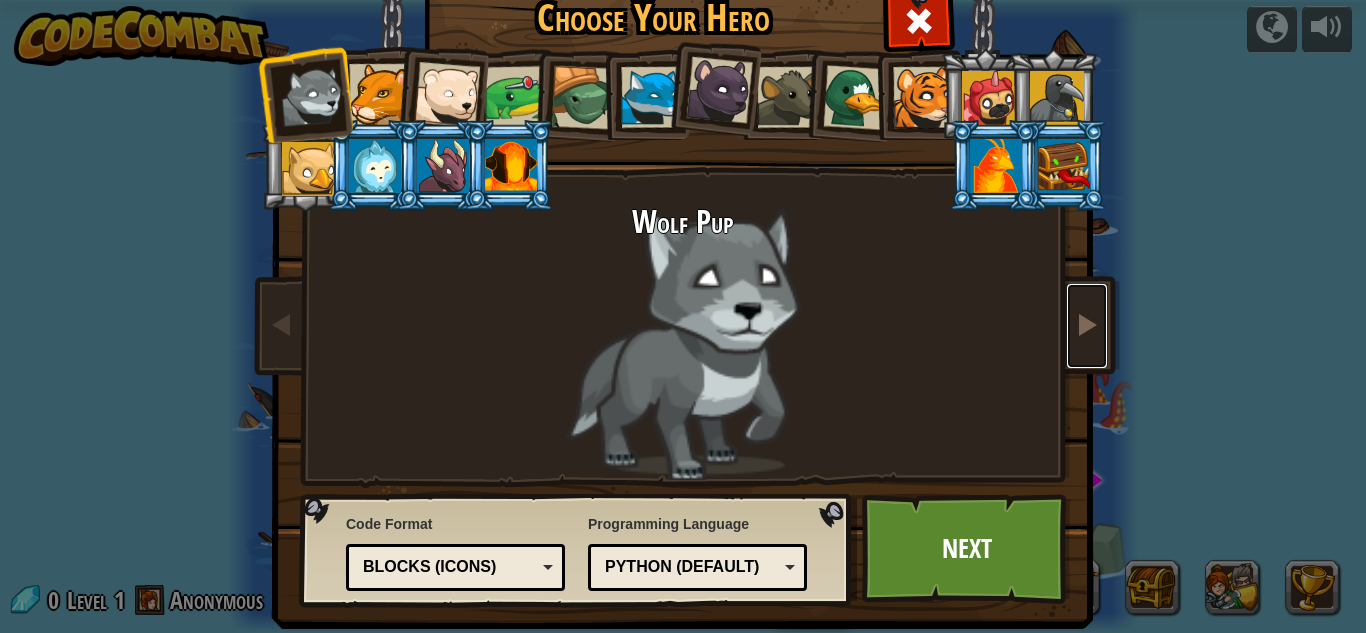 click at bounding box center (1087, 326) 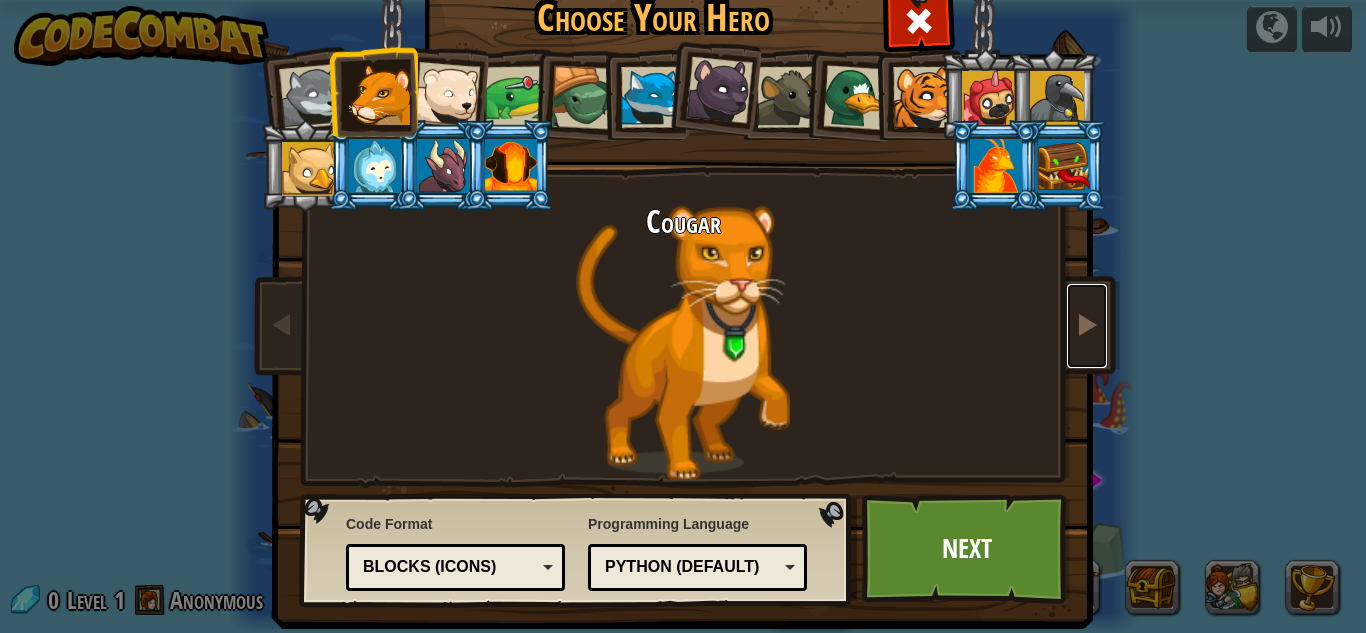 click at bounding box center [1087, 326] 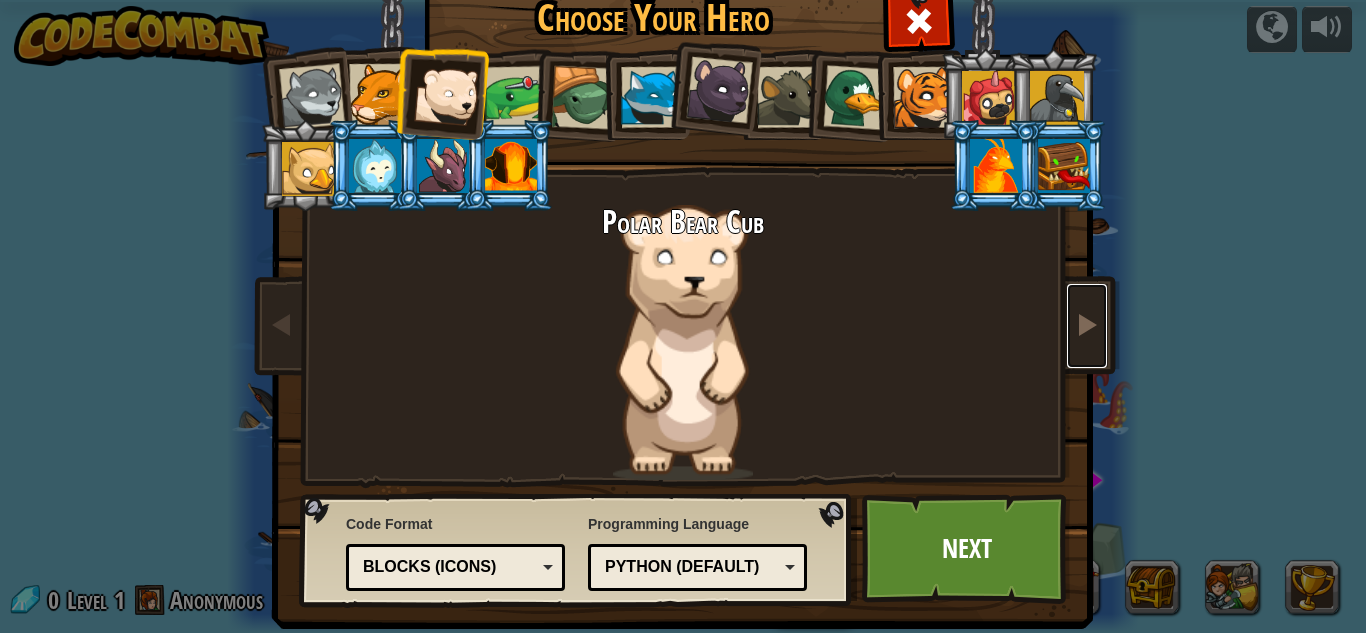 click at bounding box center [1087, 326] 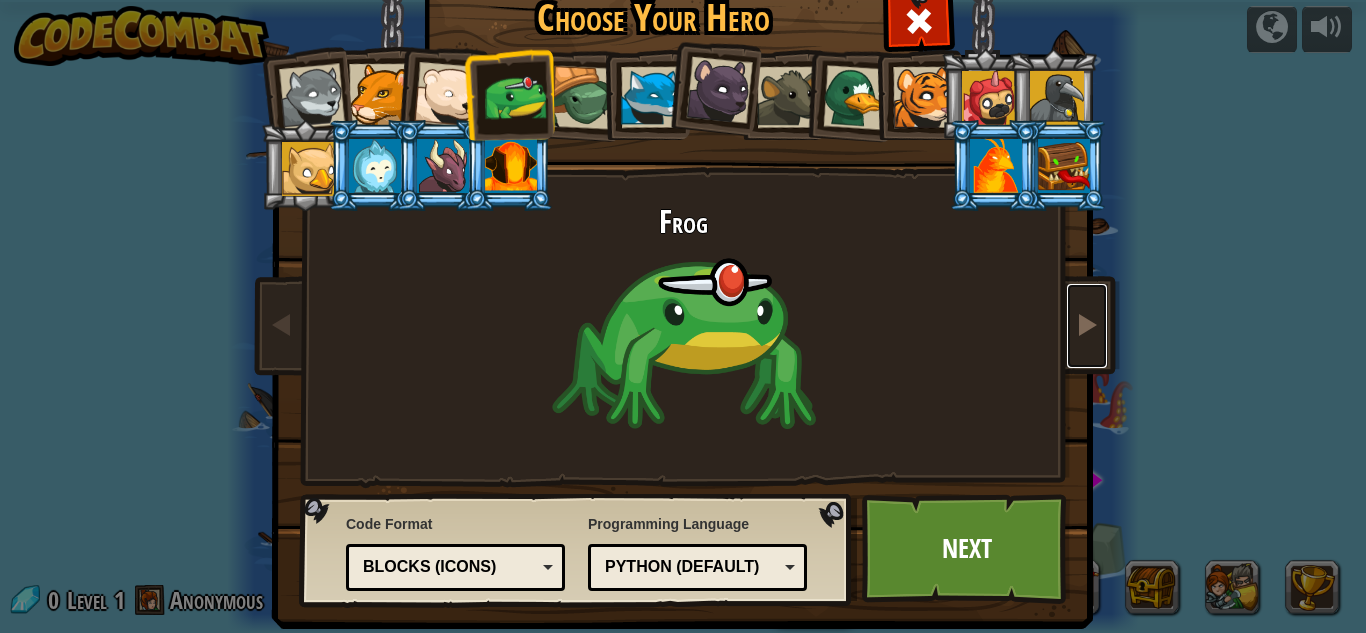 click at bounding box center (1087, 326) 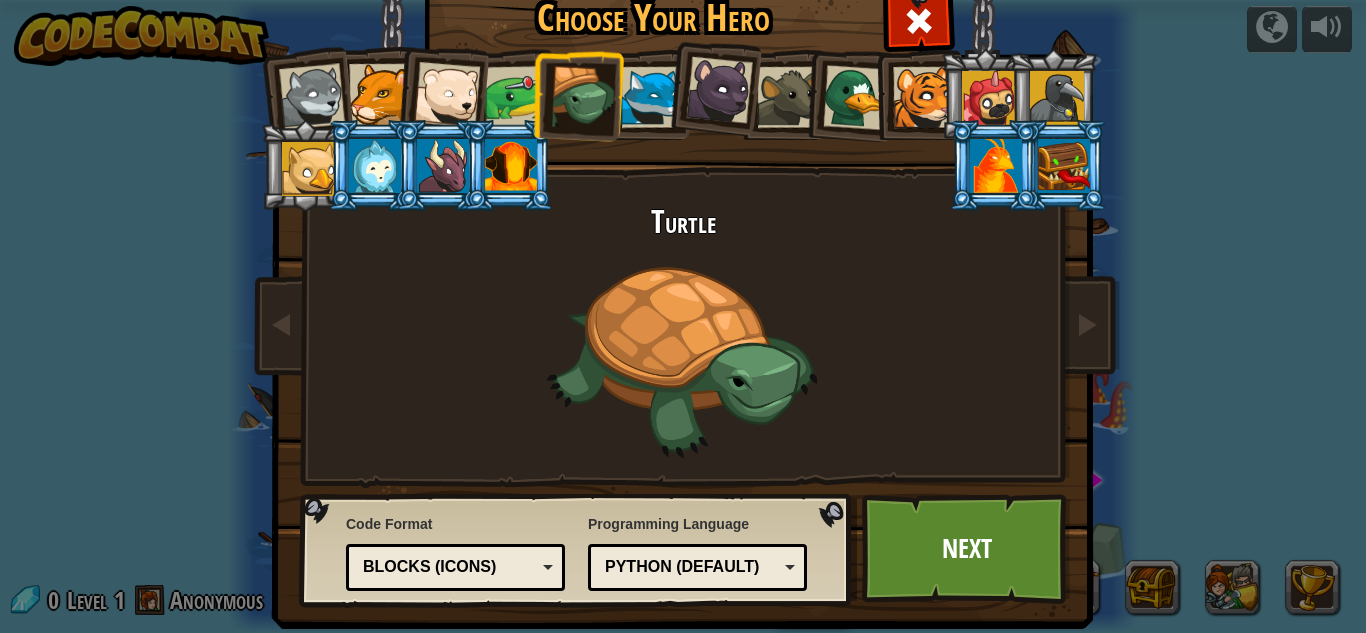 click at bounding box center (923, 97) 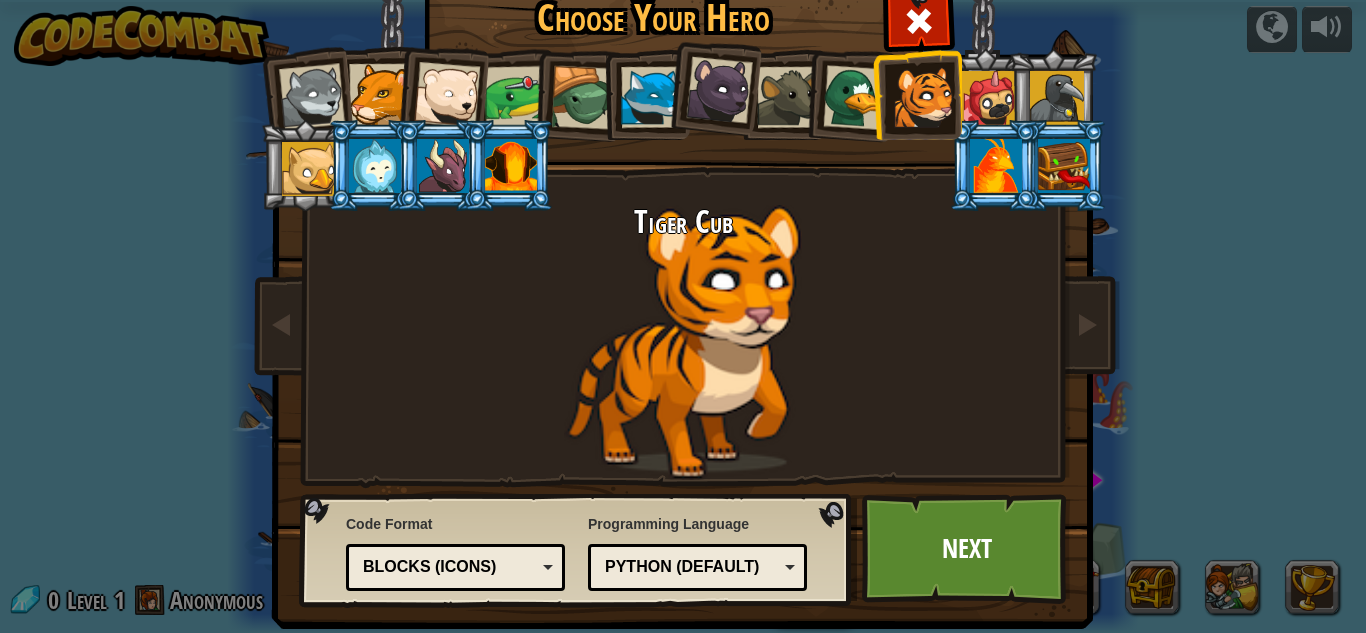 click at bounding box center (373, 91) 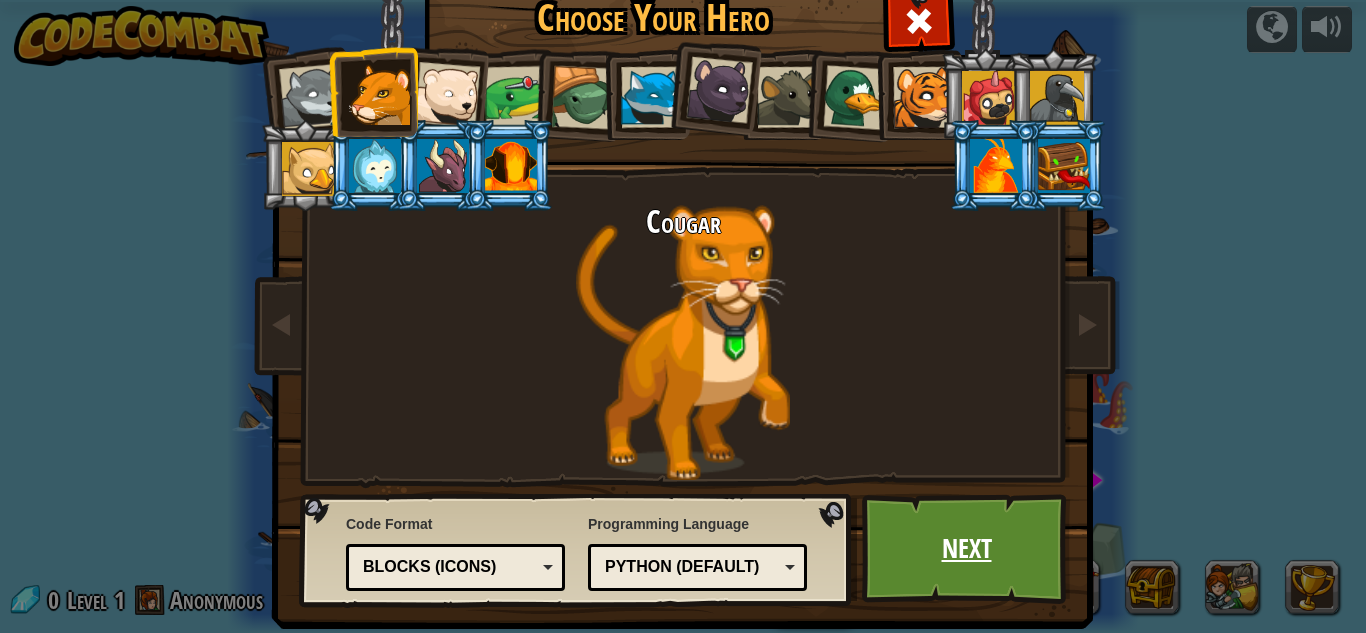 click on "Next" at bounding box center (966, 549) 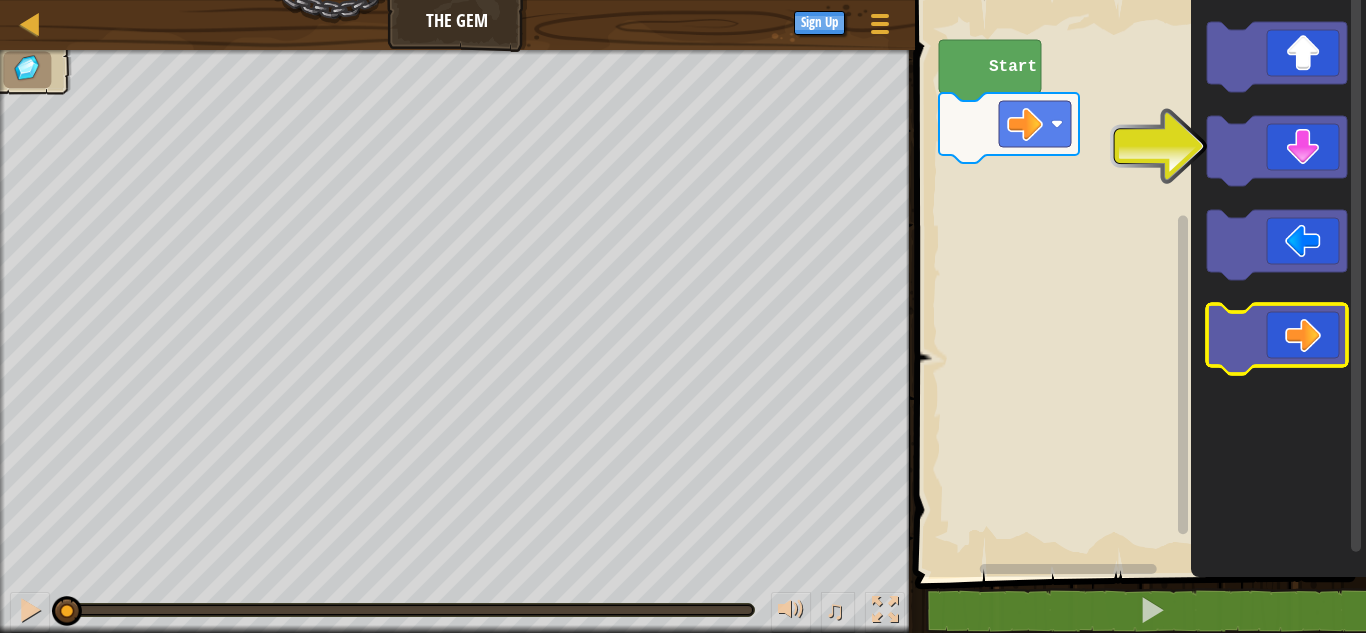 click 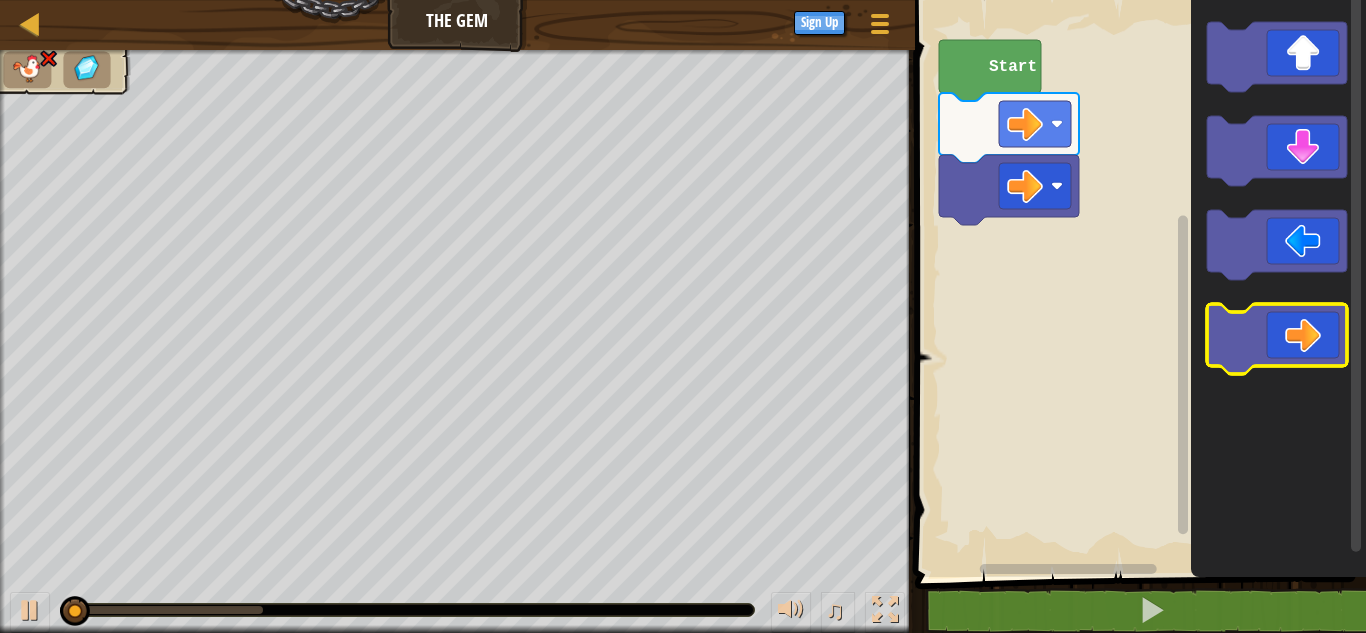 click 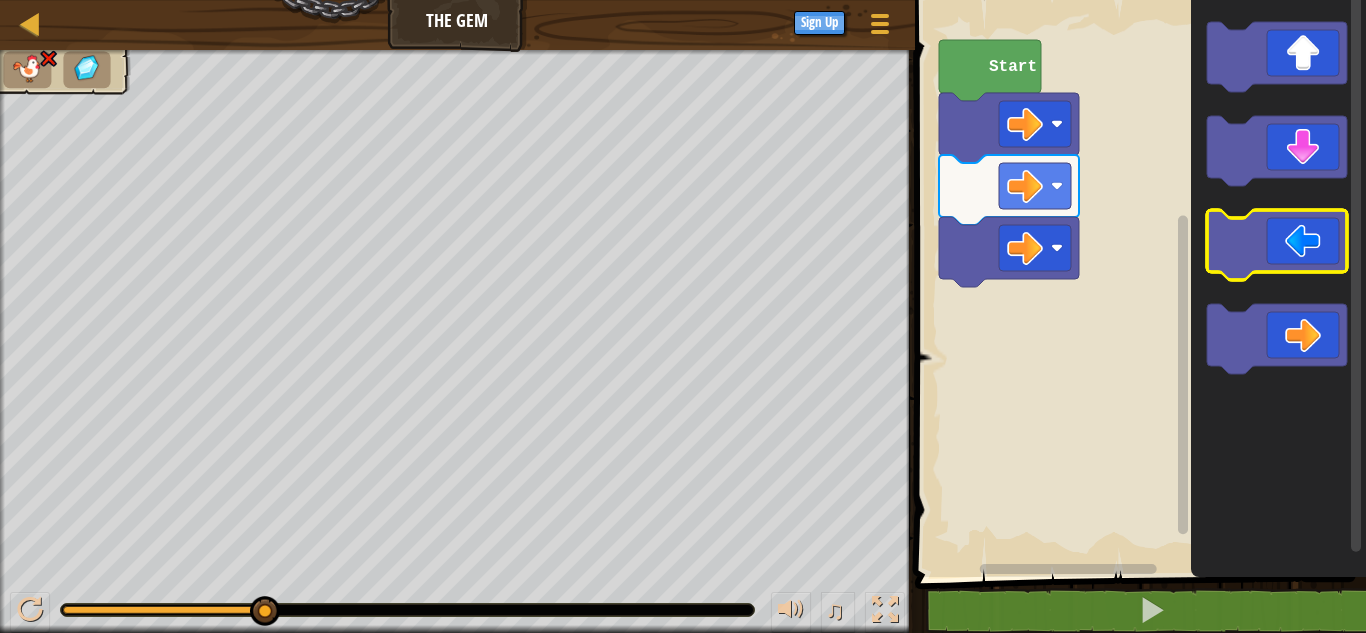 click 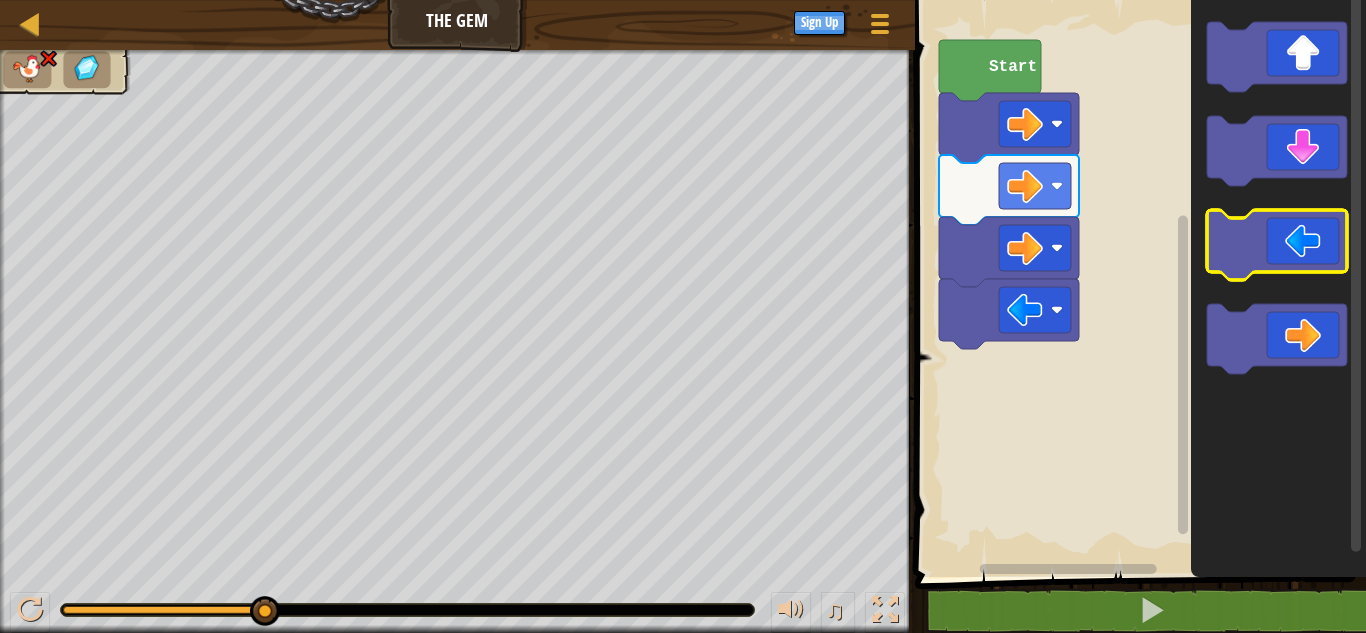 click 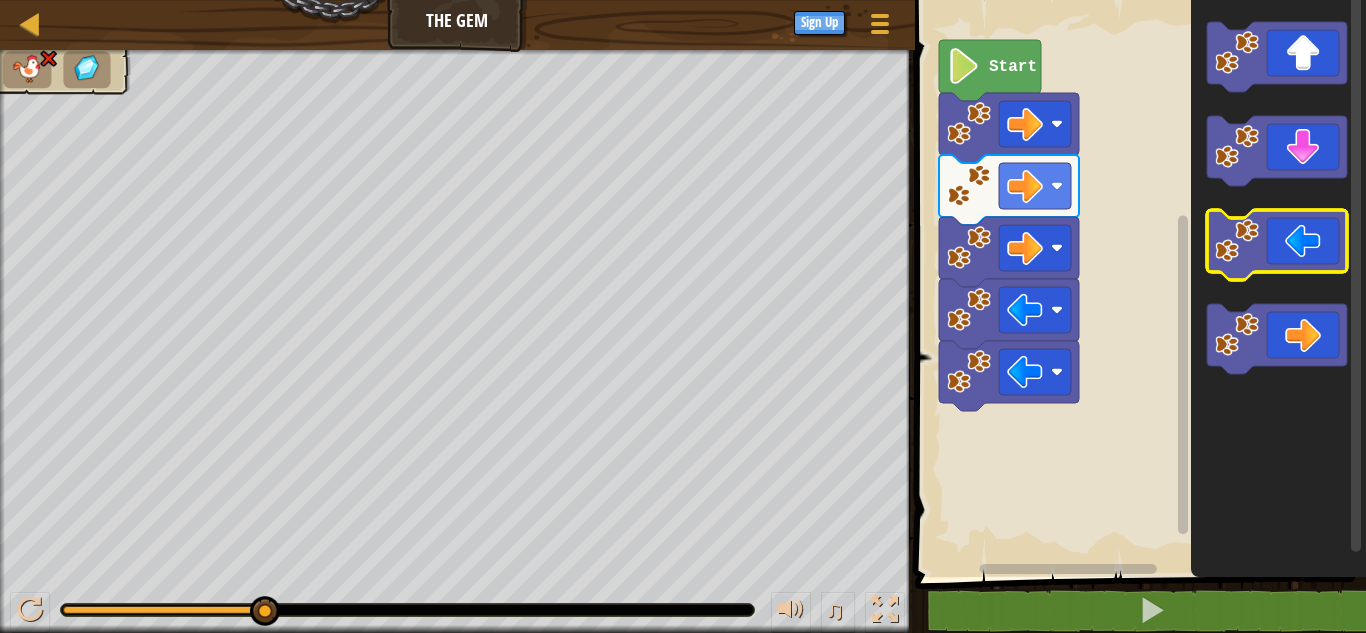 click 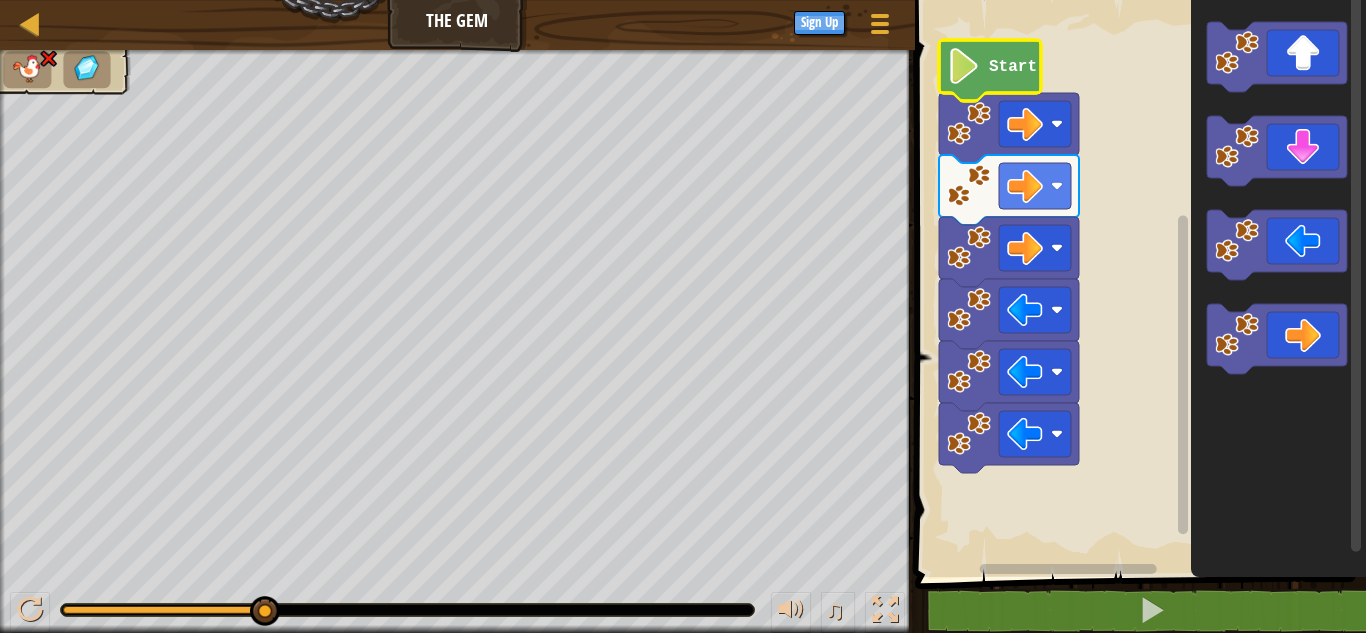 click 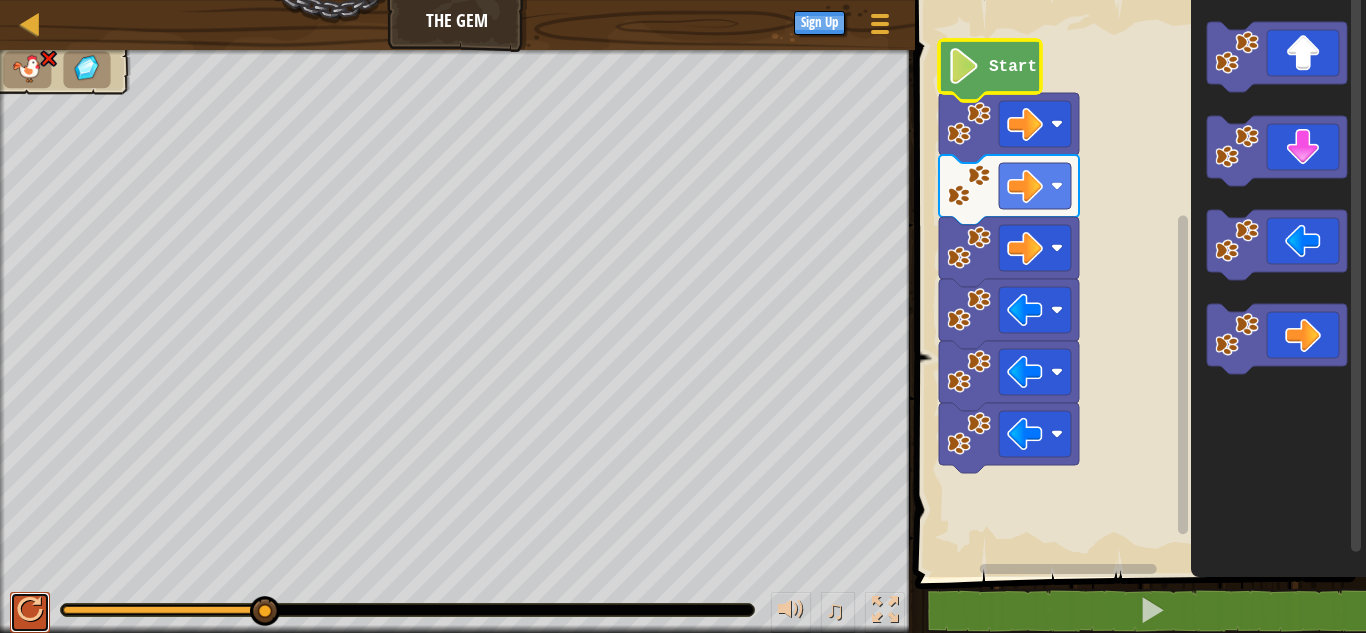 click at bounding box center (30, 610) 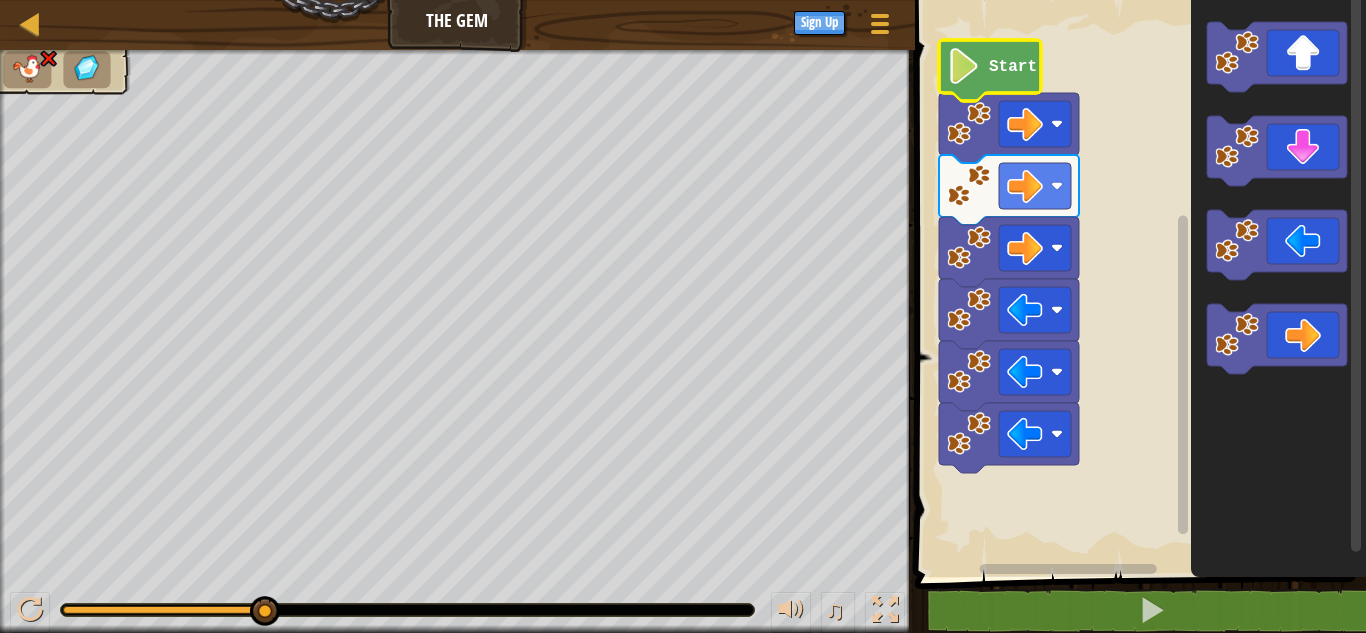 click on "Start" 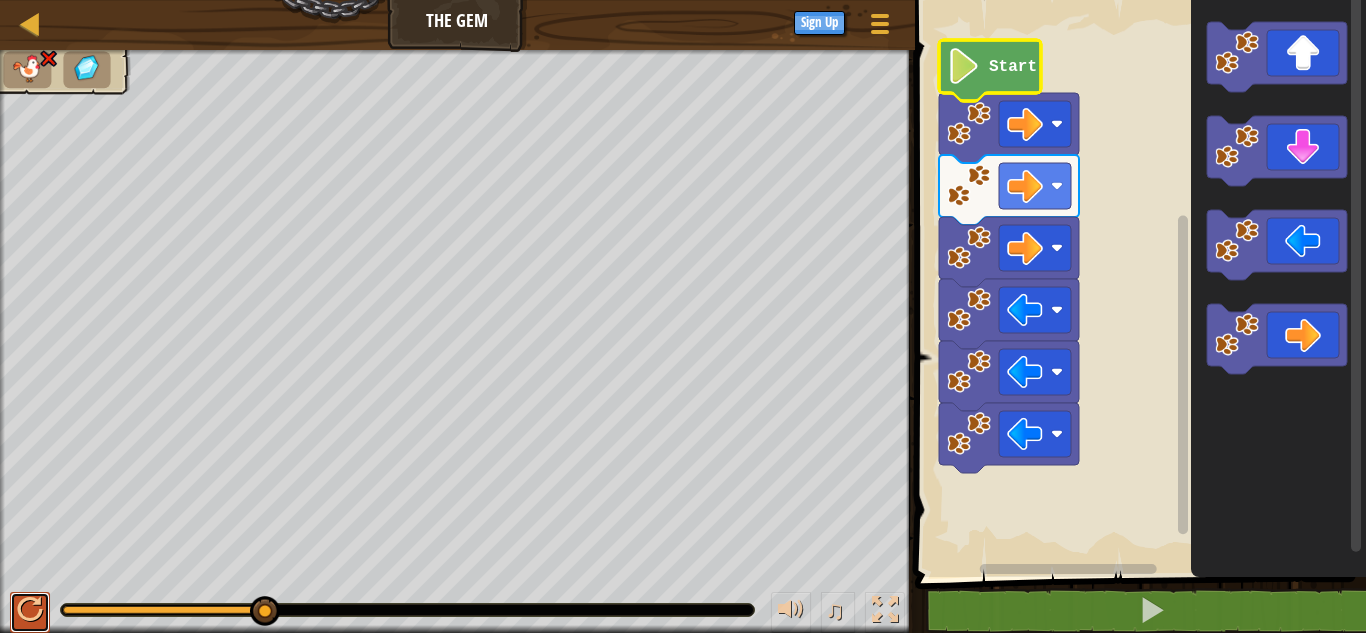 click at bounding box center (30, 612) 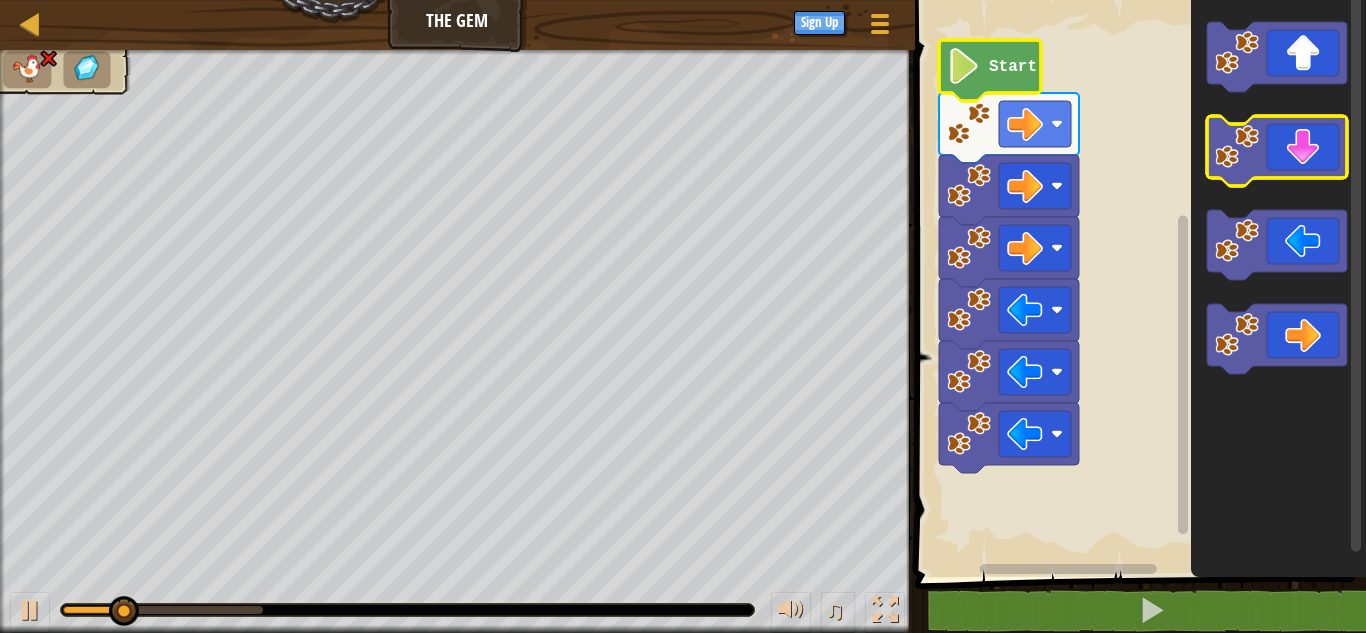 click 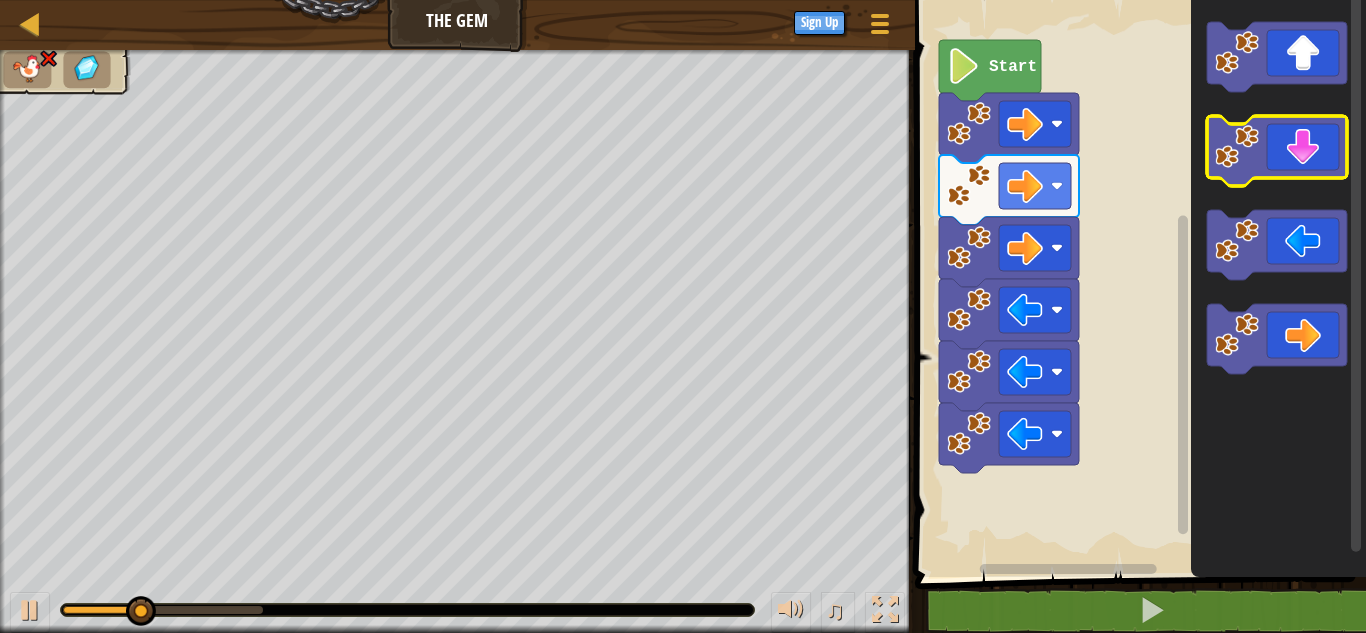 click 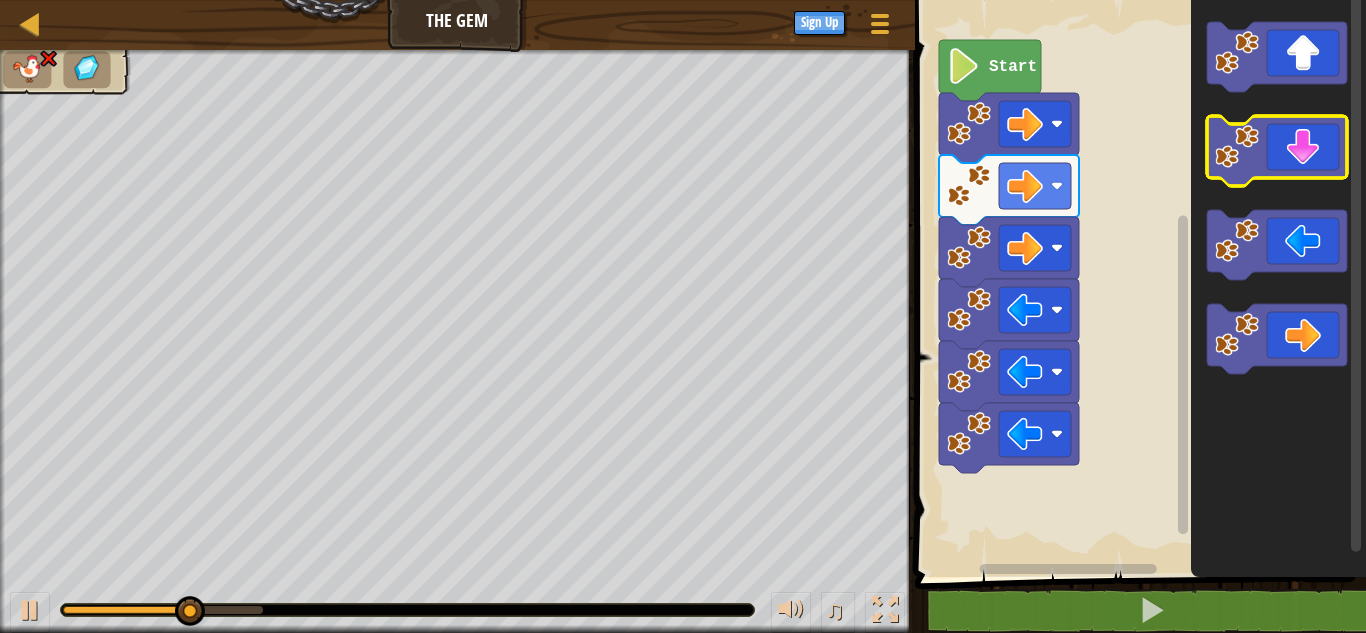 click 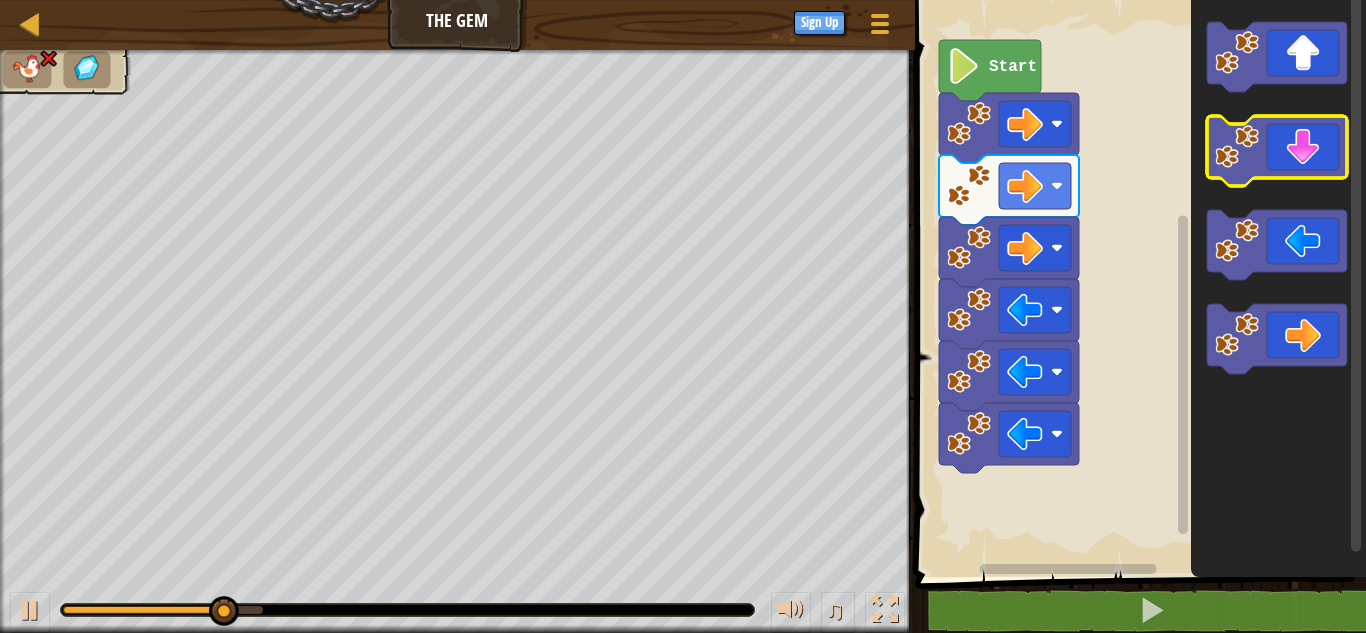 click 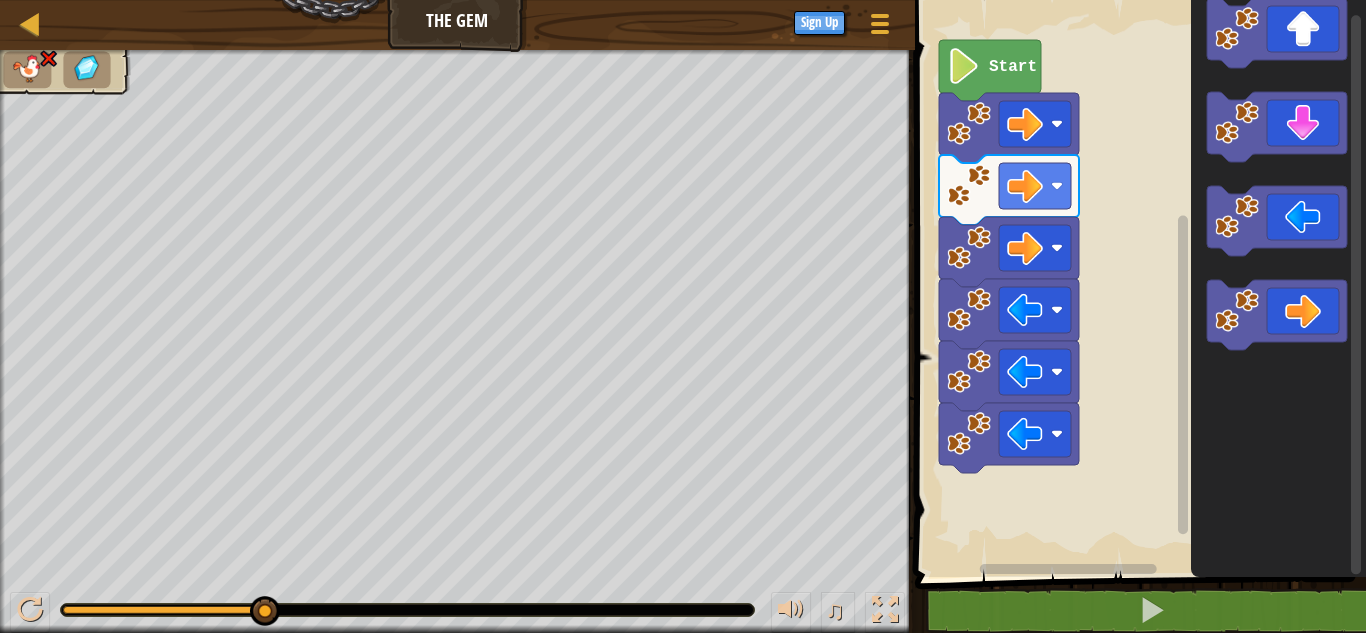 click 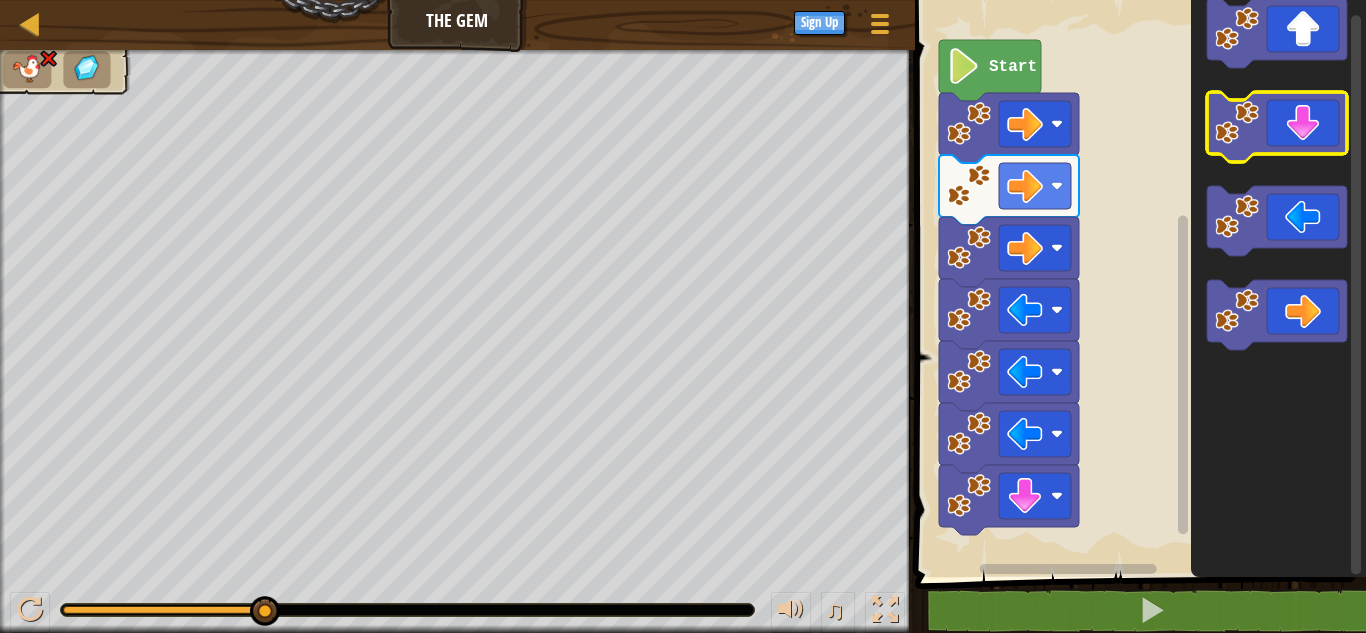 click 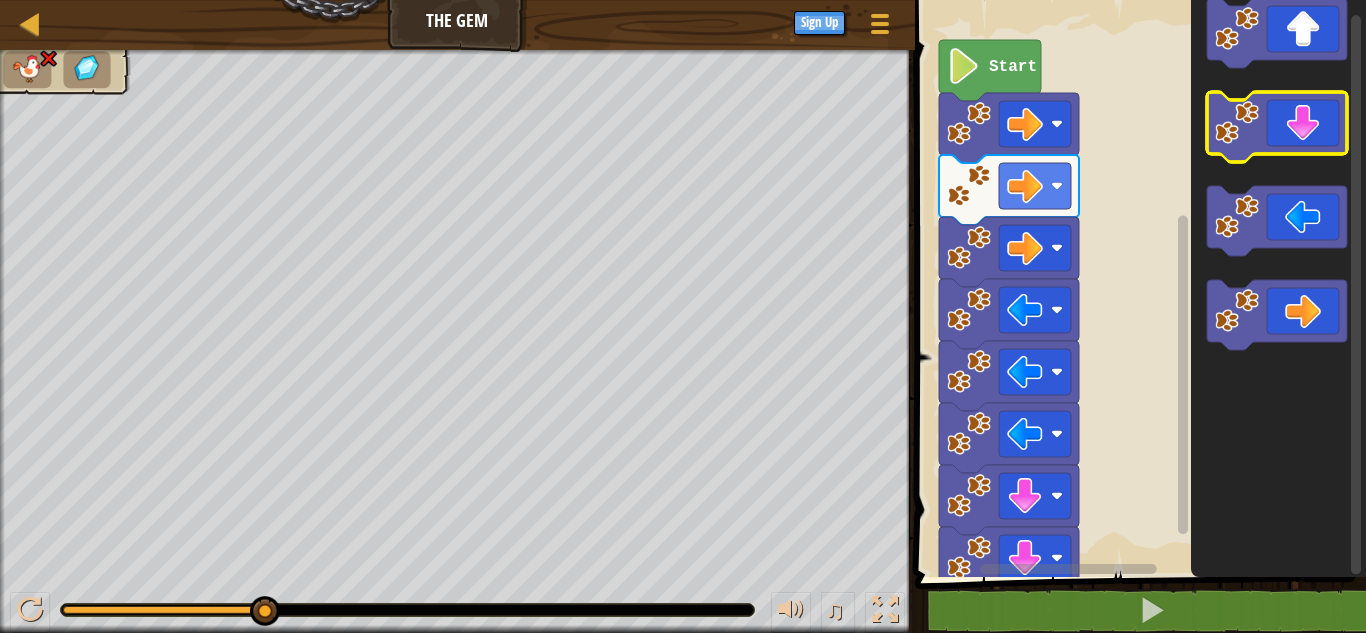 click 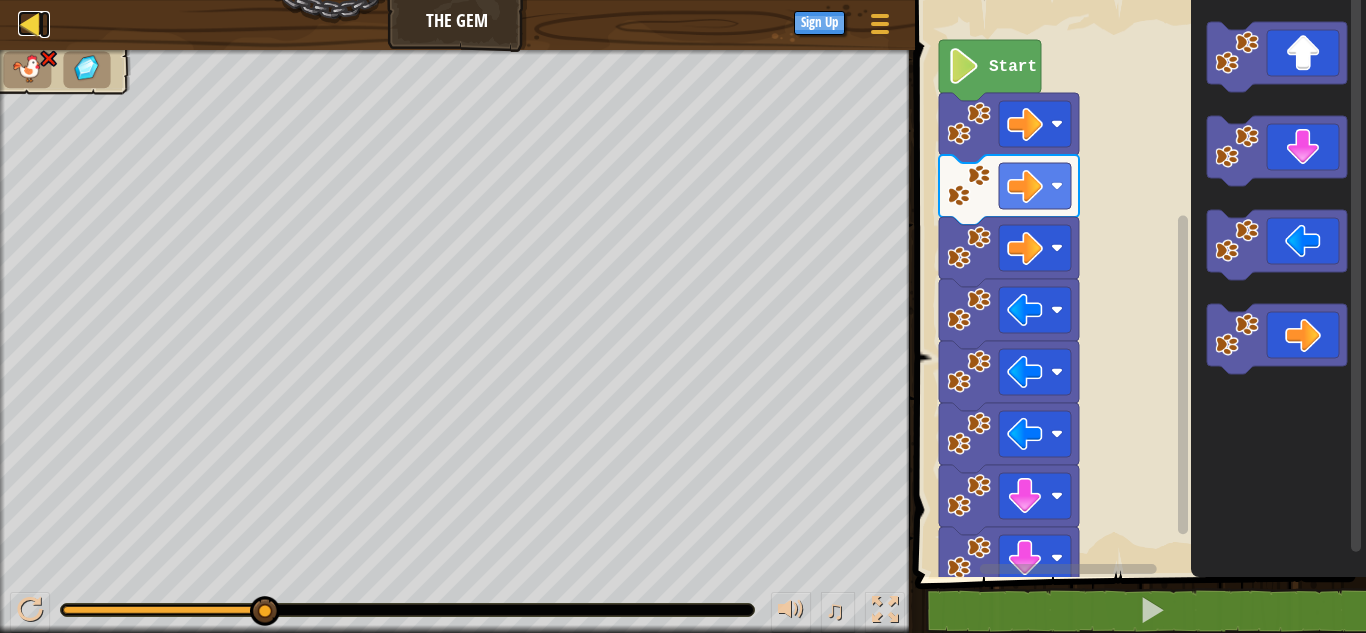click at bounding box center (30, 23) 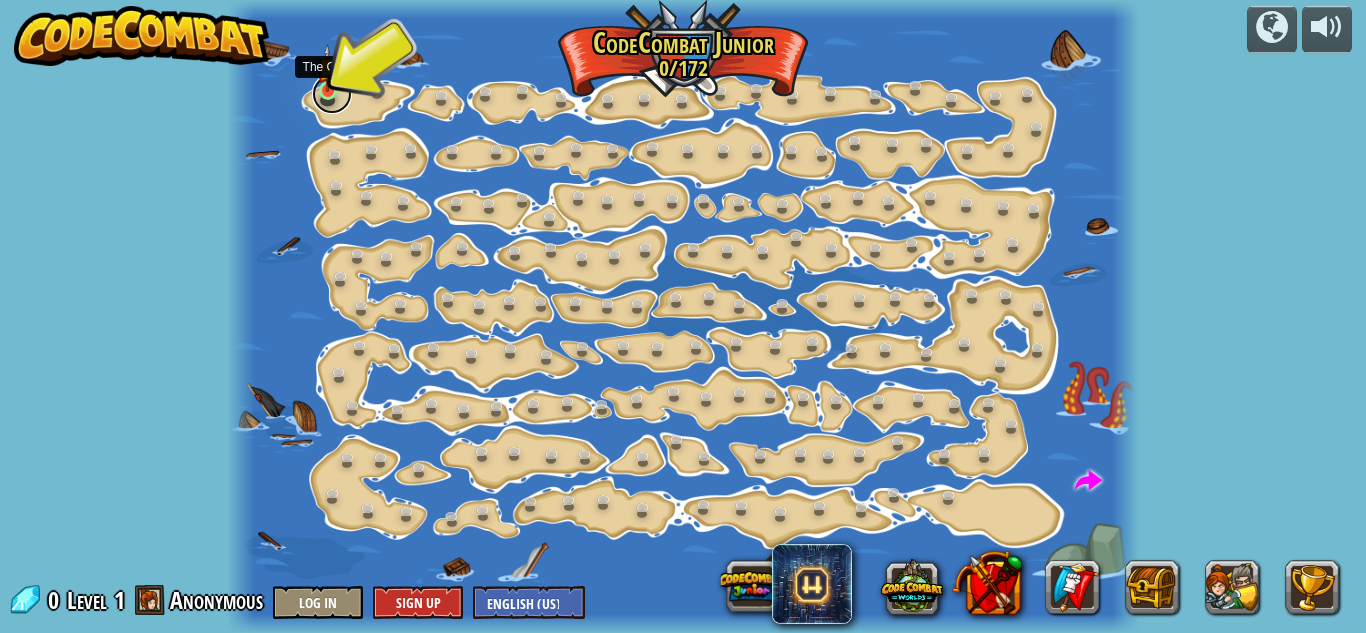 click at bounding box center [332, 94] 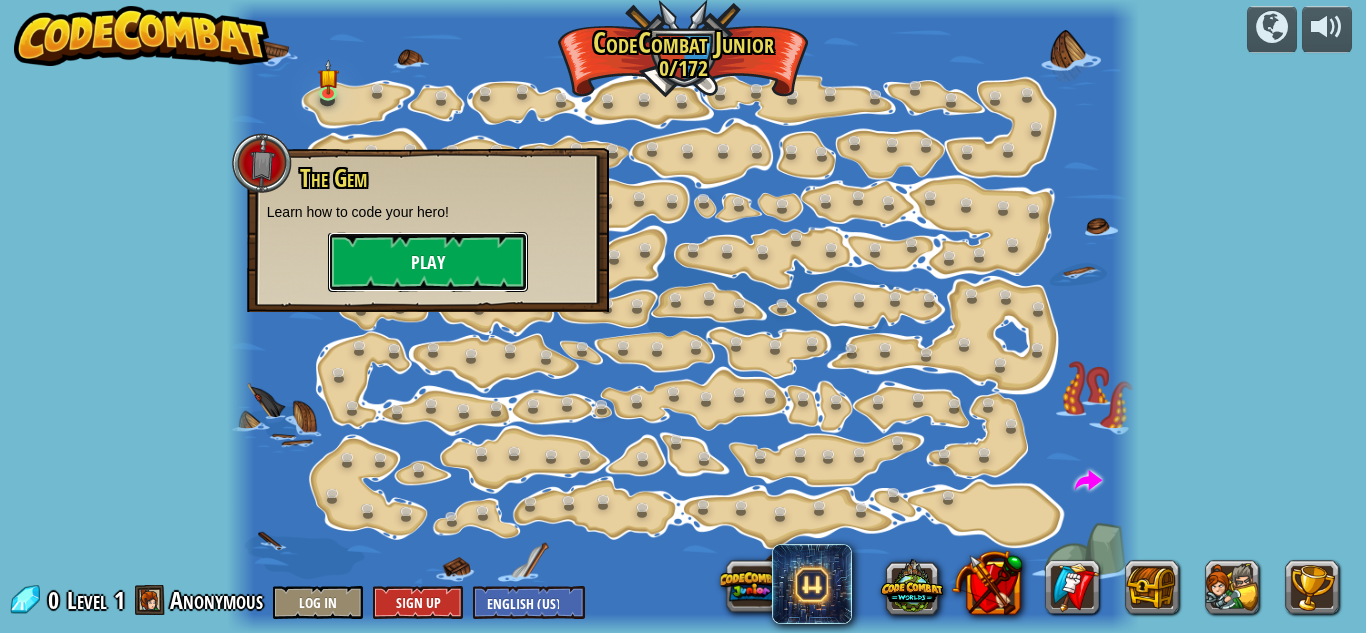 click on "Play" at bounding box center (428, 262) 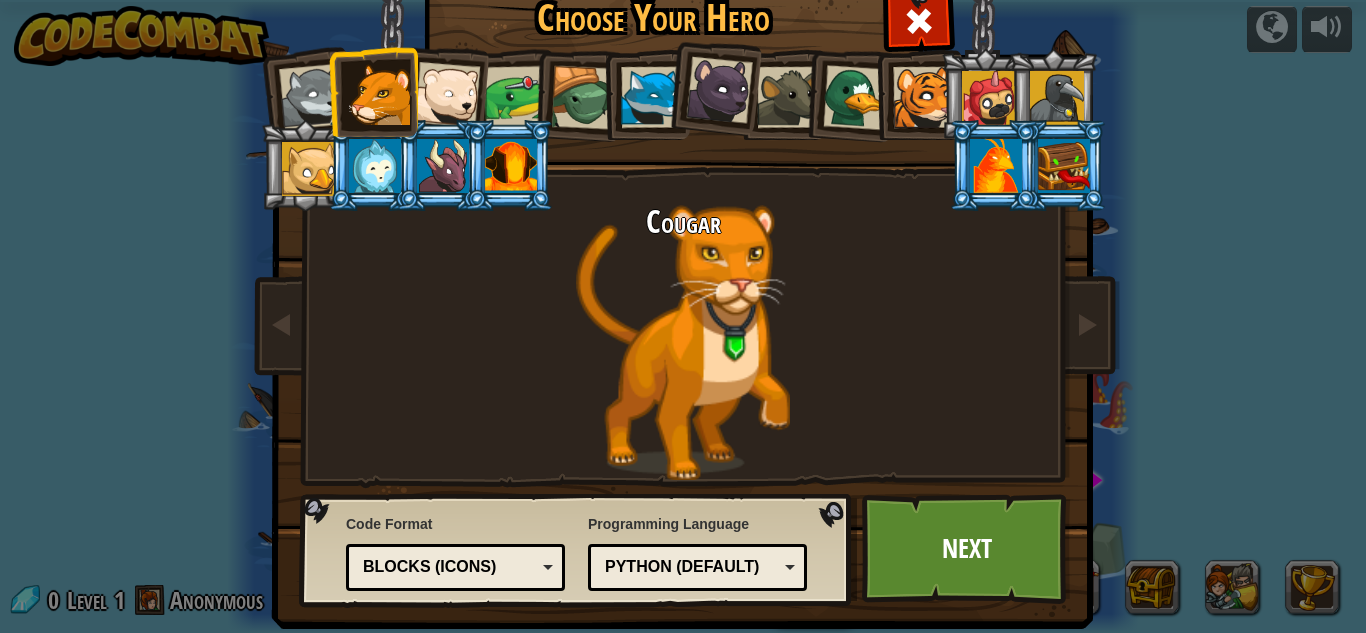 click at bounding box center [687, 271] 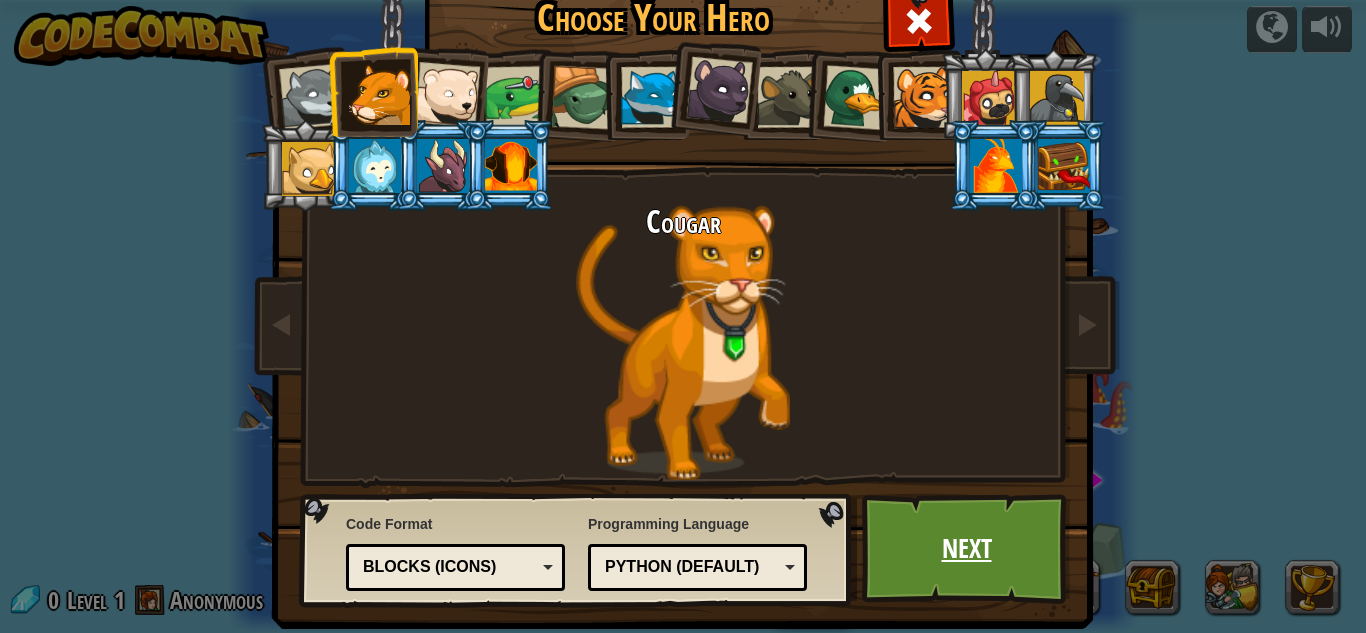 click on "Next" at bounding box center [966, 549] 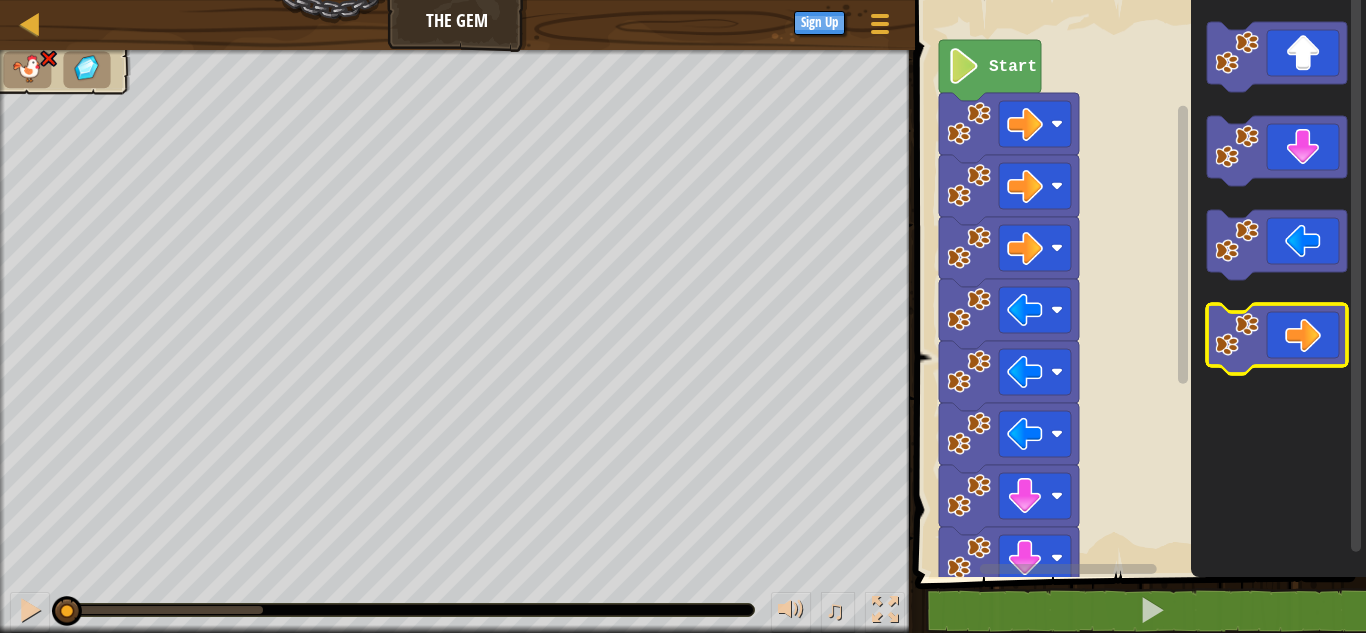 click 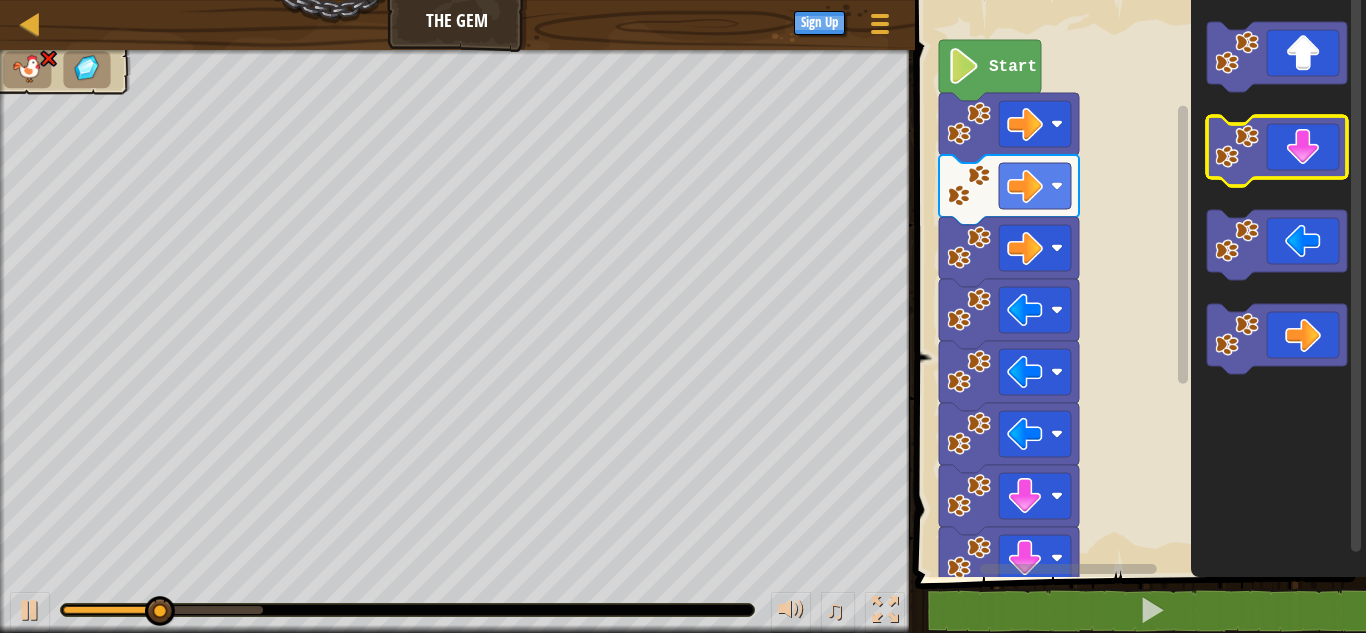 click 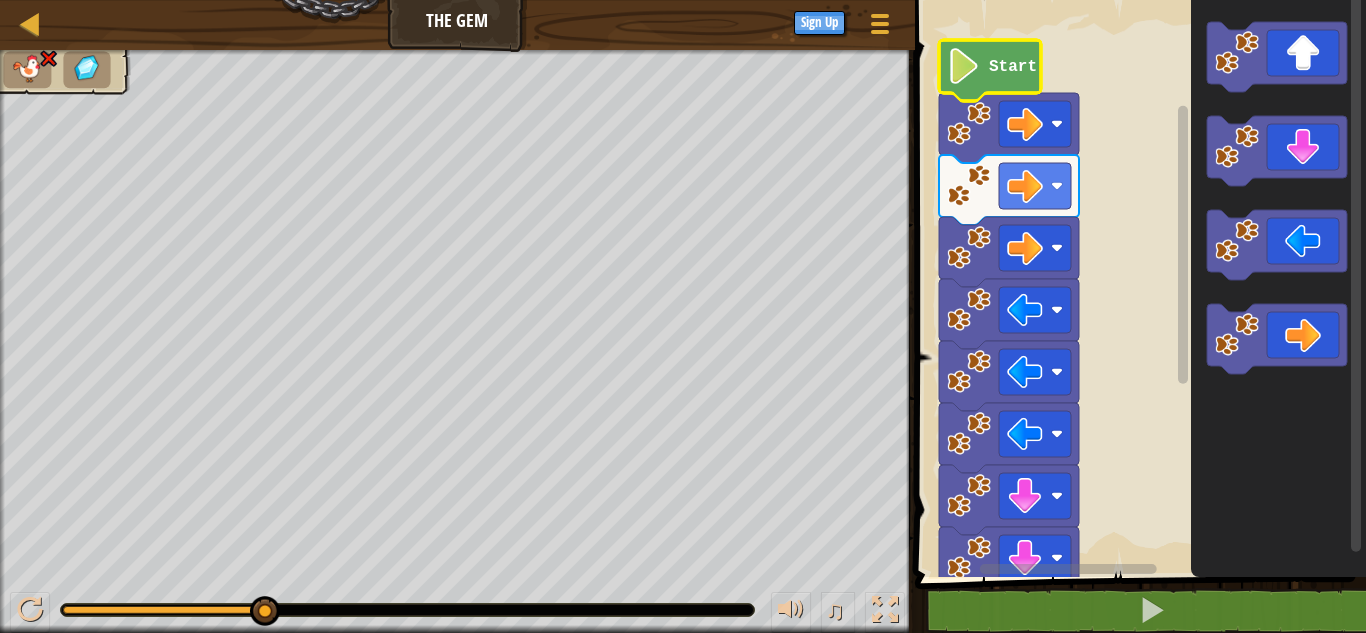 click 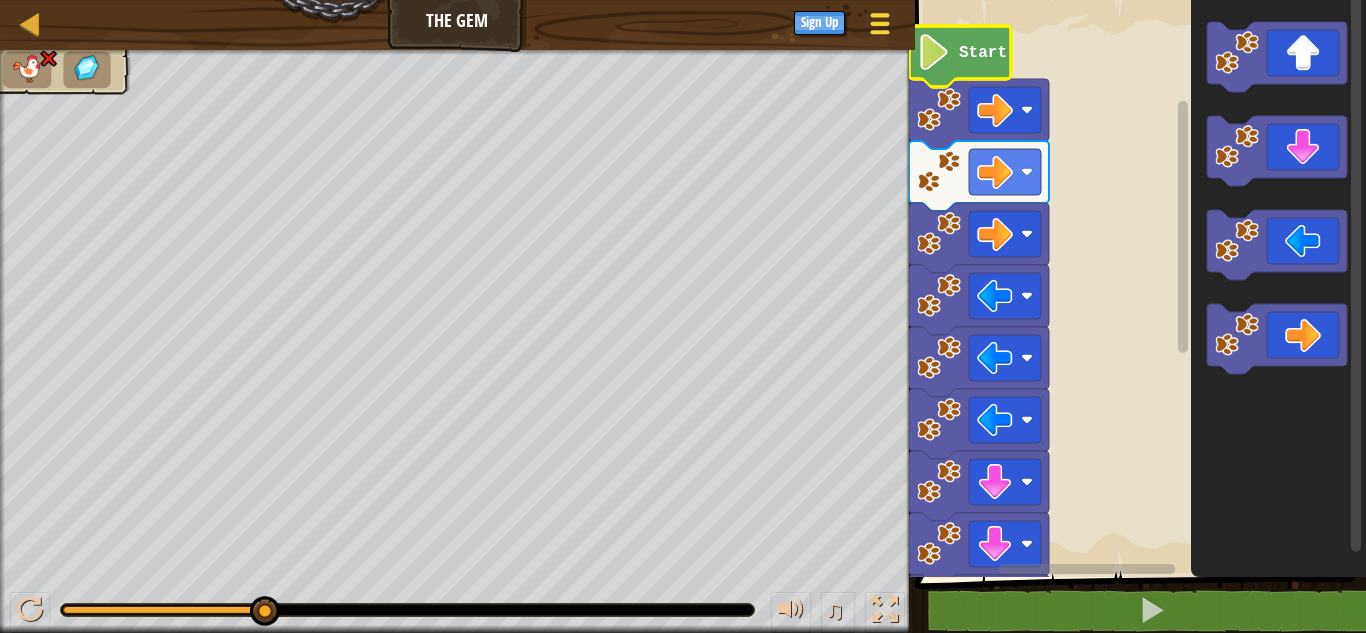 click on "Game Menu" at bounding box center [879, 27] 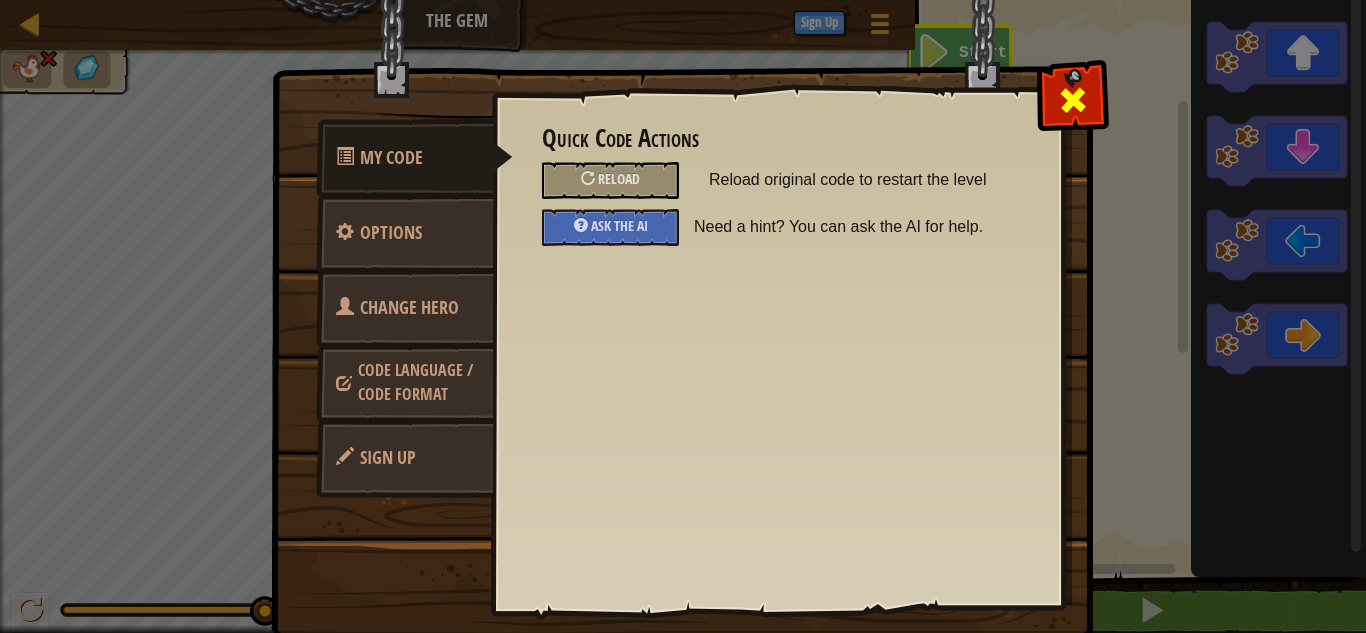 click at bounding box center [1072, 95] 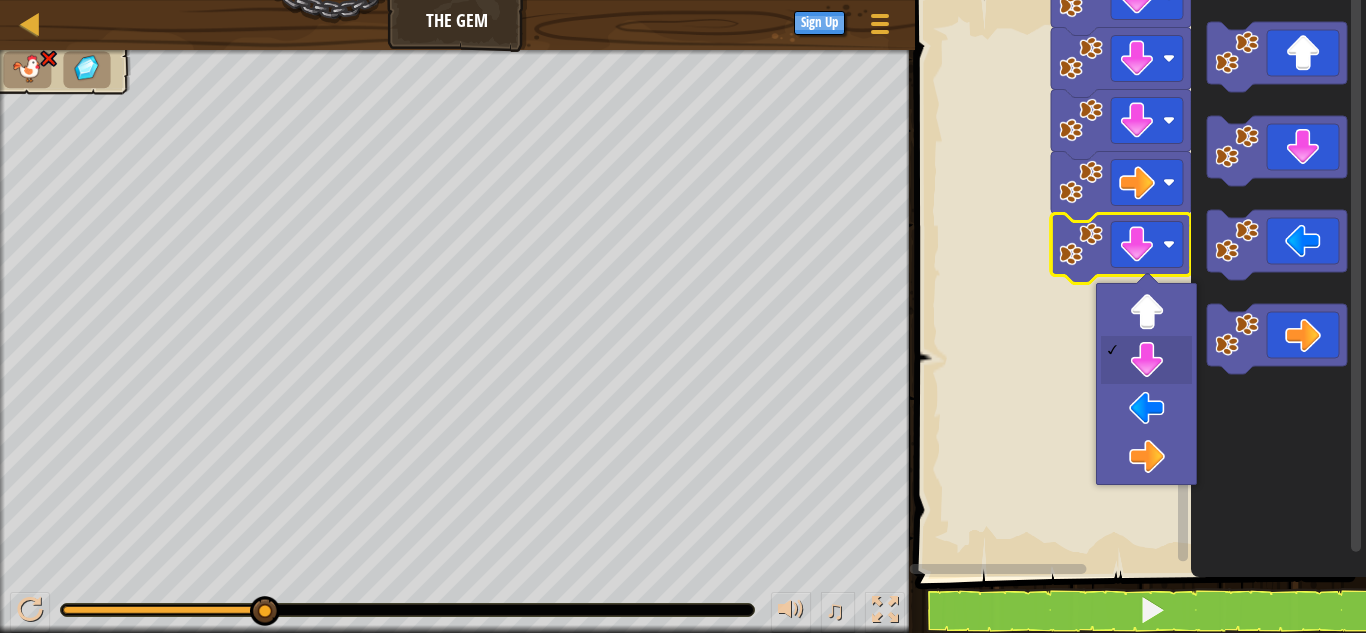 click 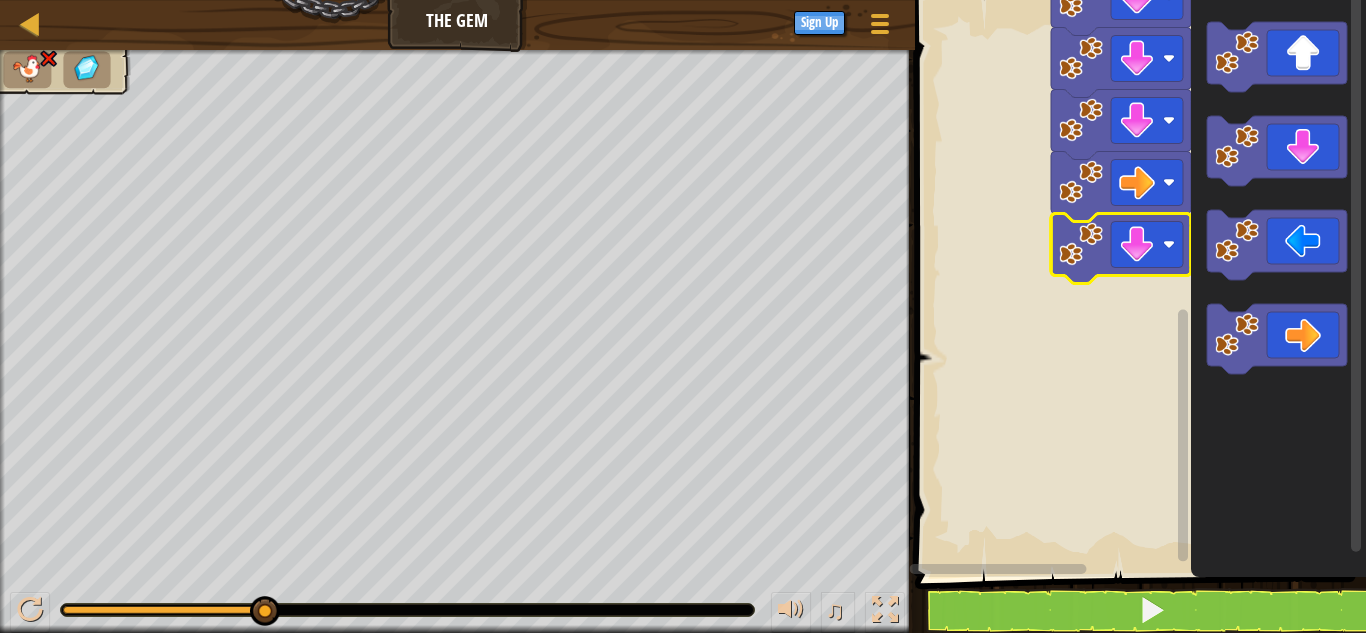 click 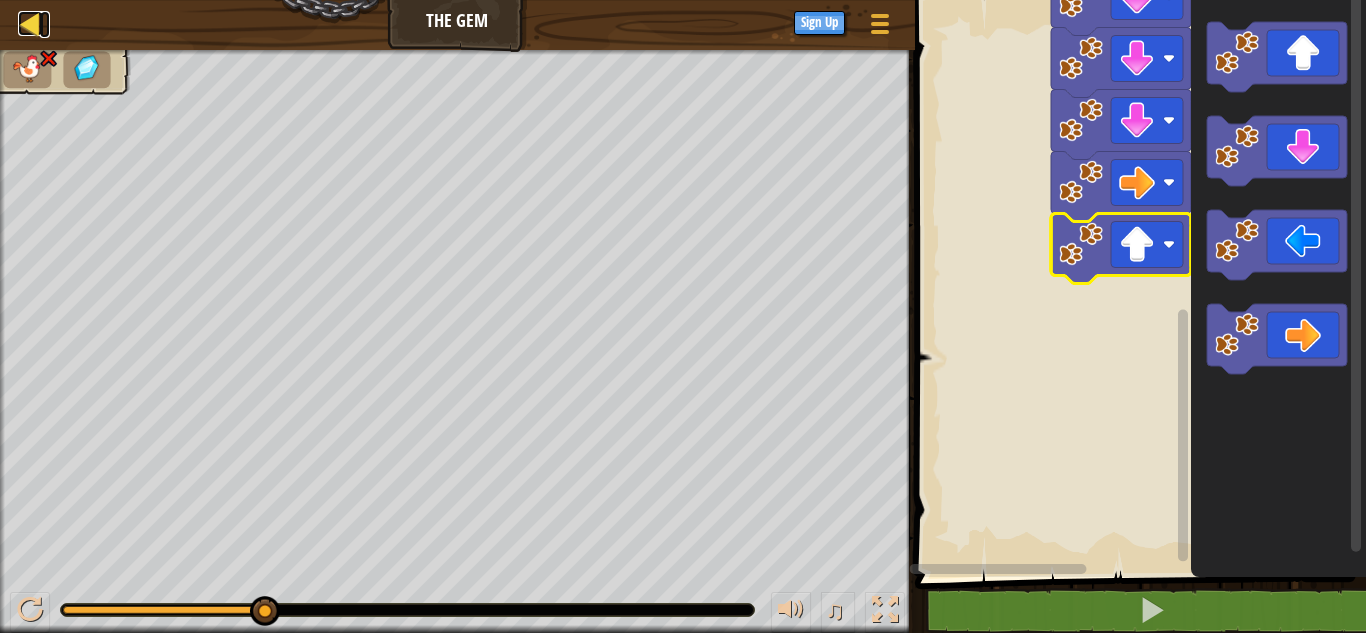 click at bounding box center [30, 23] 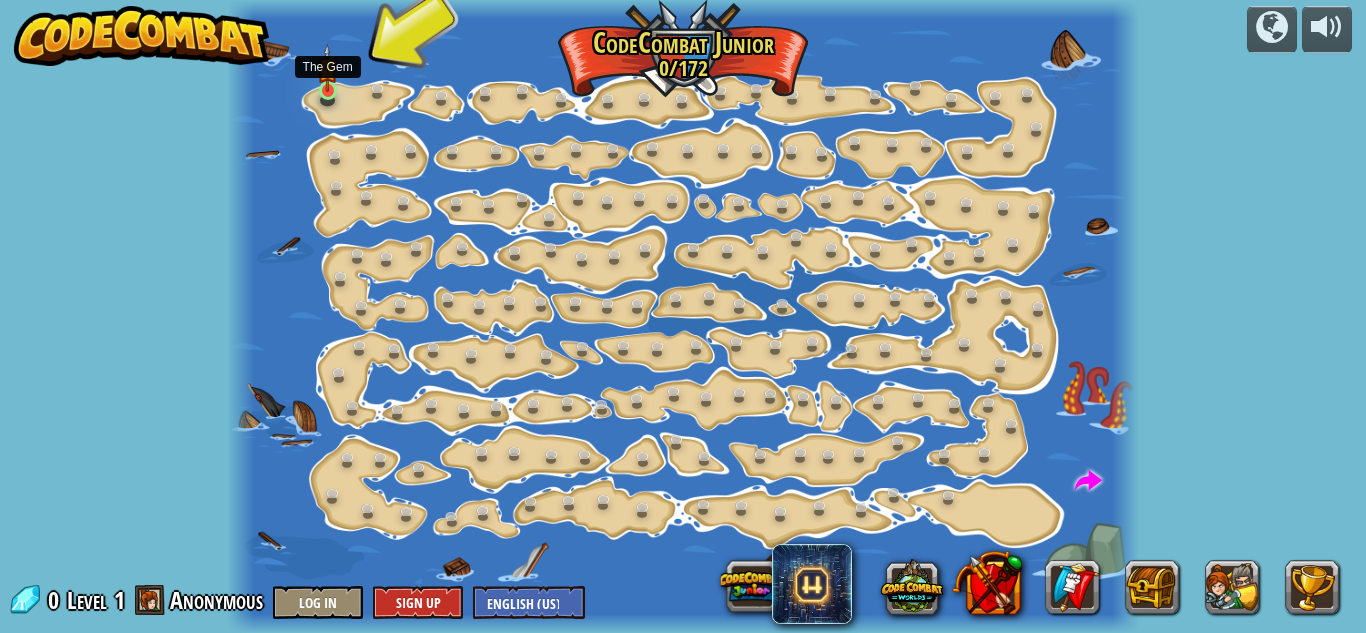 click at bounding box center (327, 68) 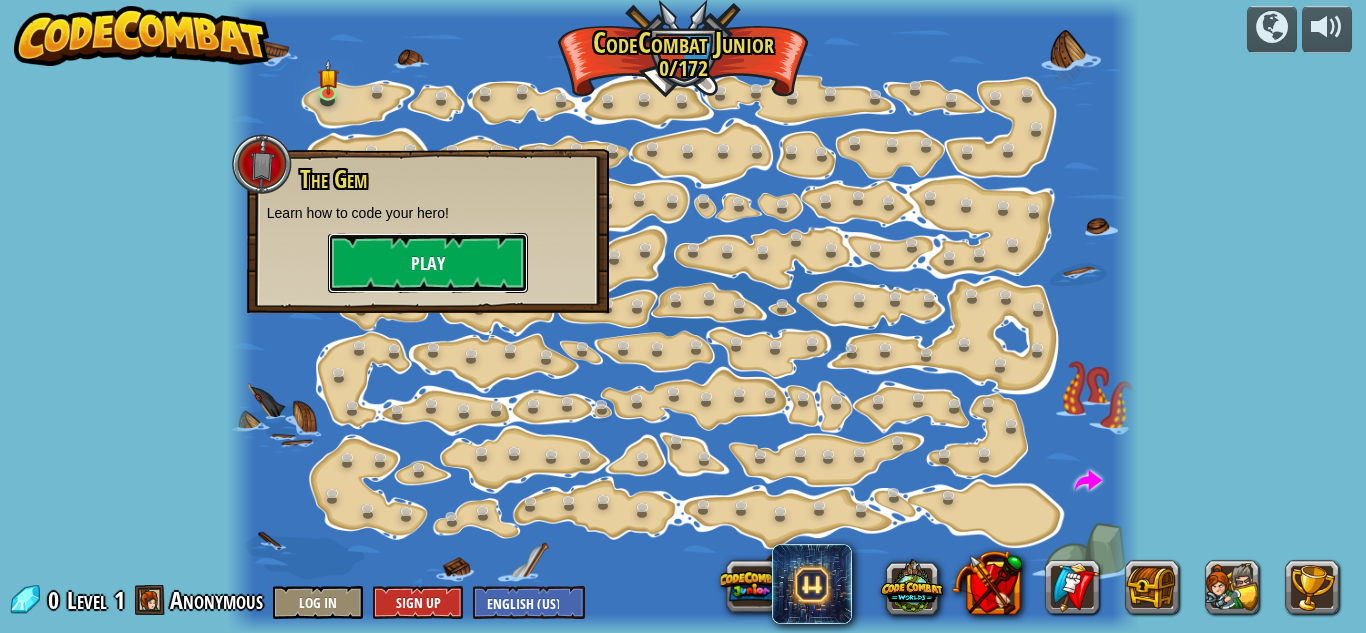 click on "Play" at bounding box center [428, 263] 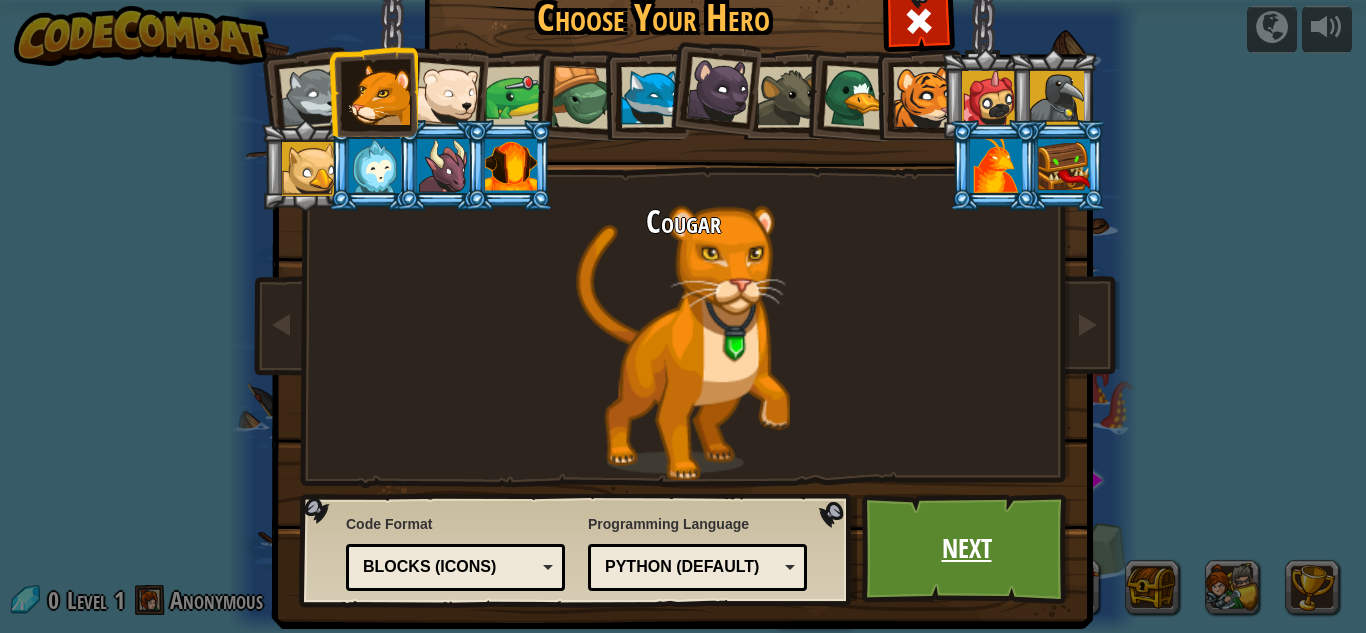 click on "Next" at bounding box center (966, 549) 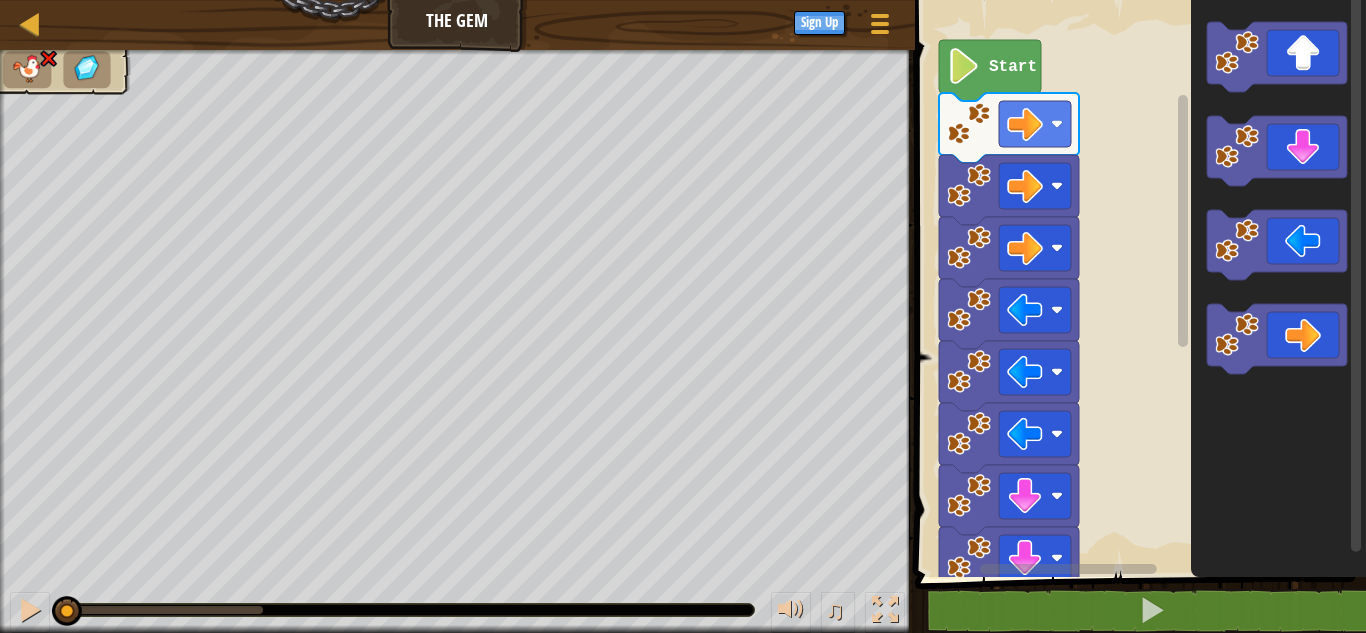 click 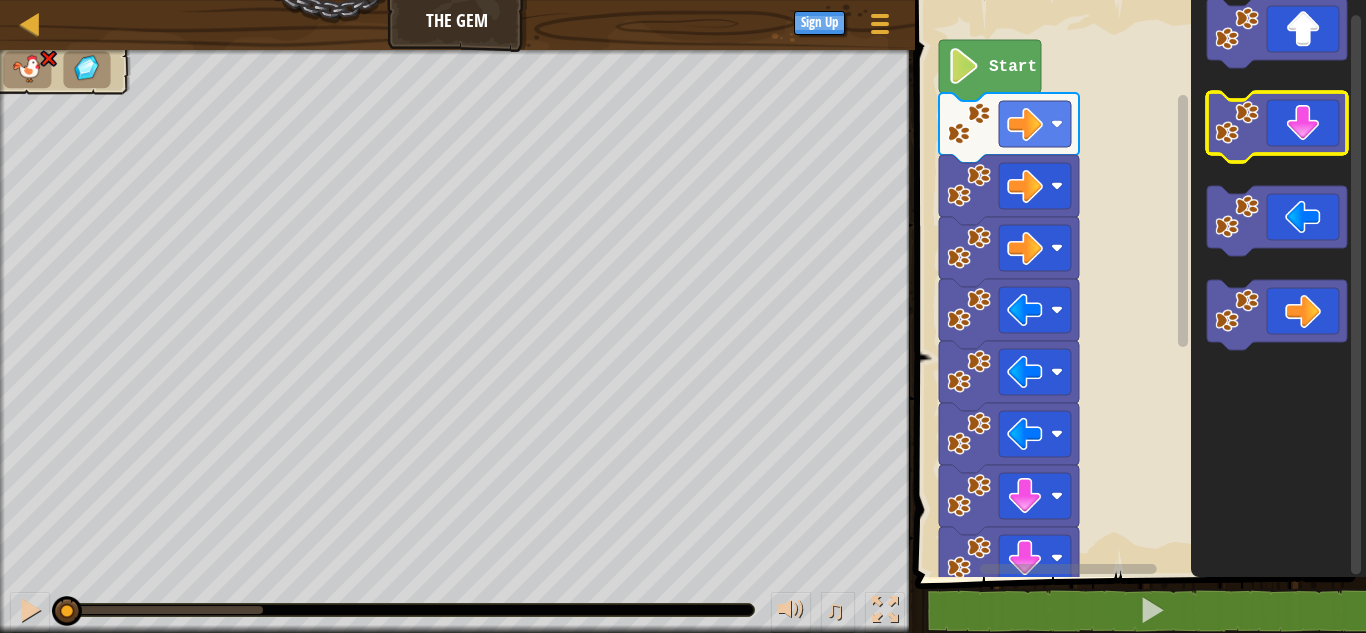 click 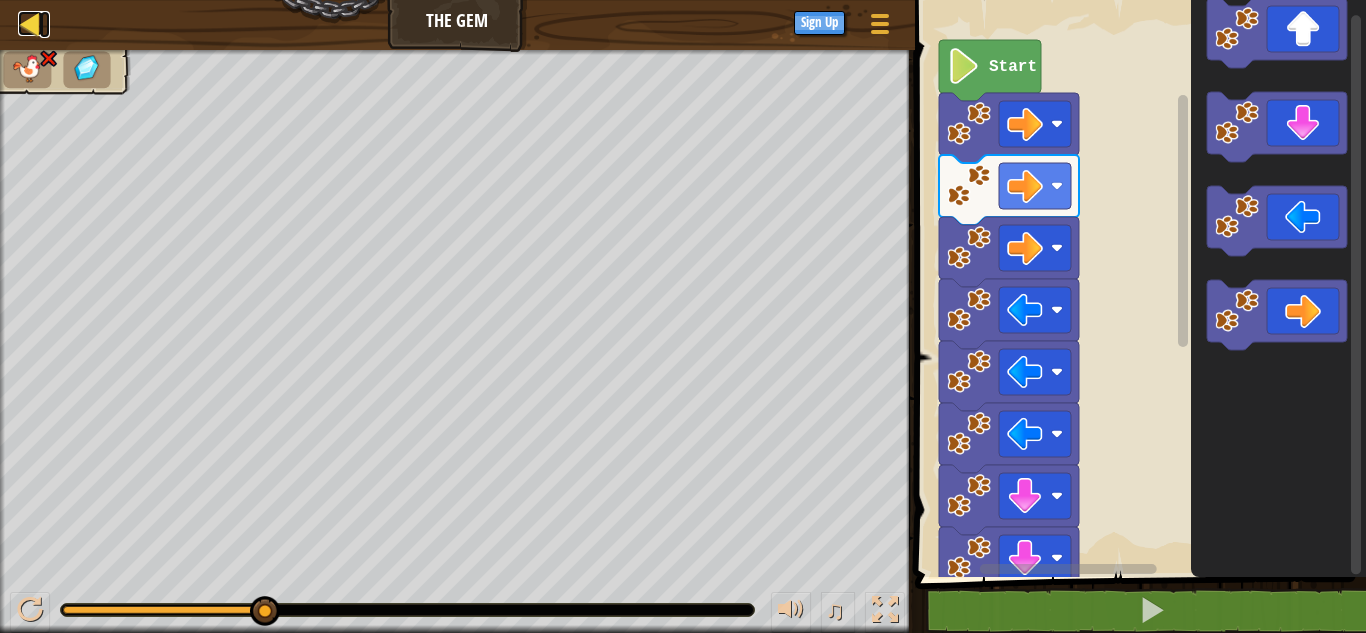 click at bounding box center [30, 23] 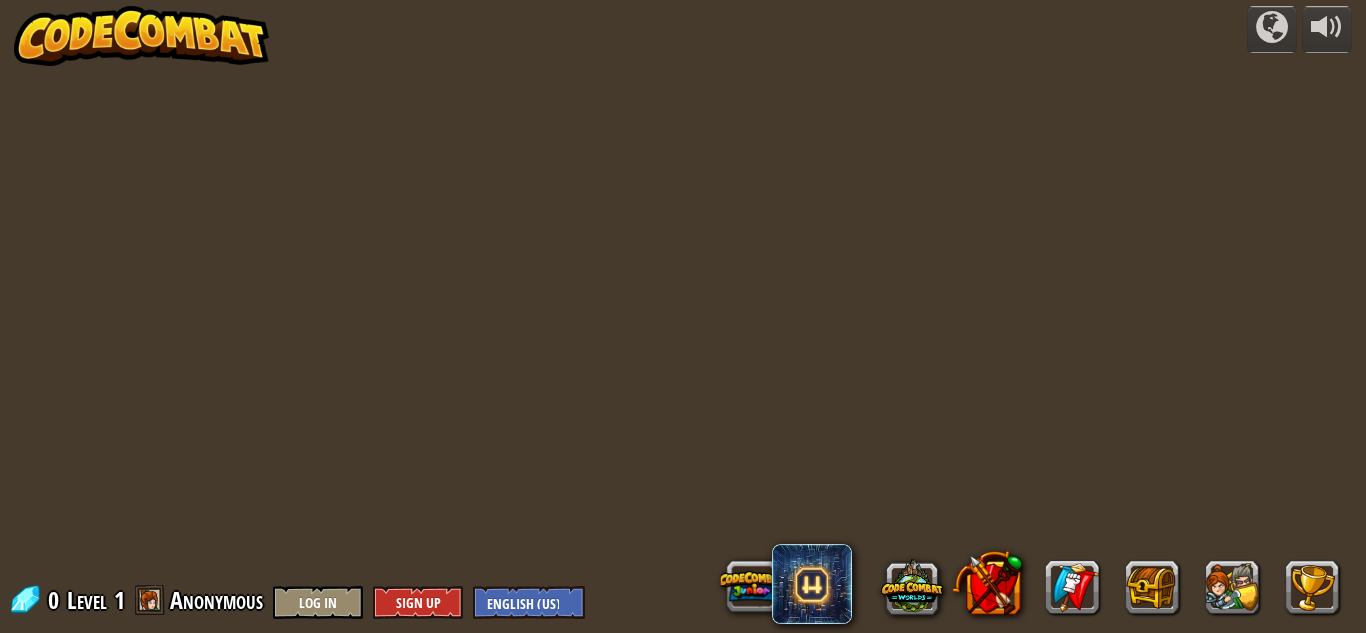 scroll, scrollTop: 0, scrollLeft: 0, axis: both 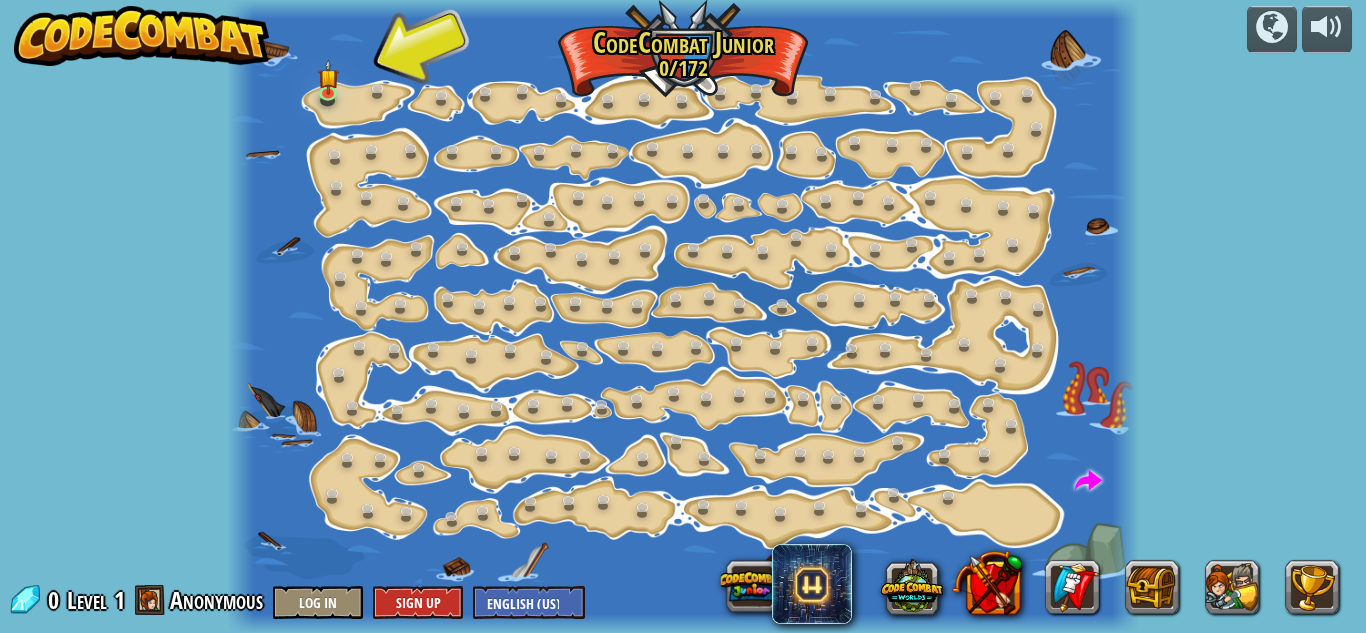 click at bounding box center (683, 316) 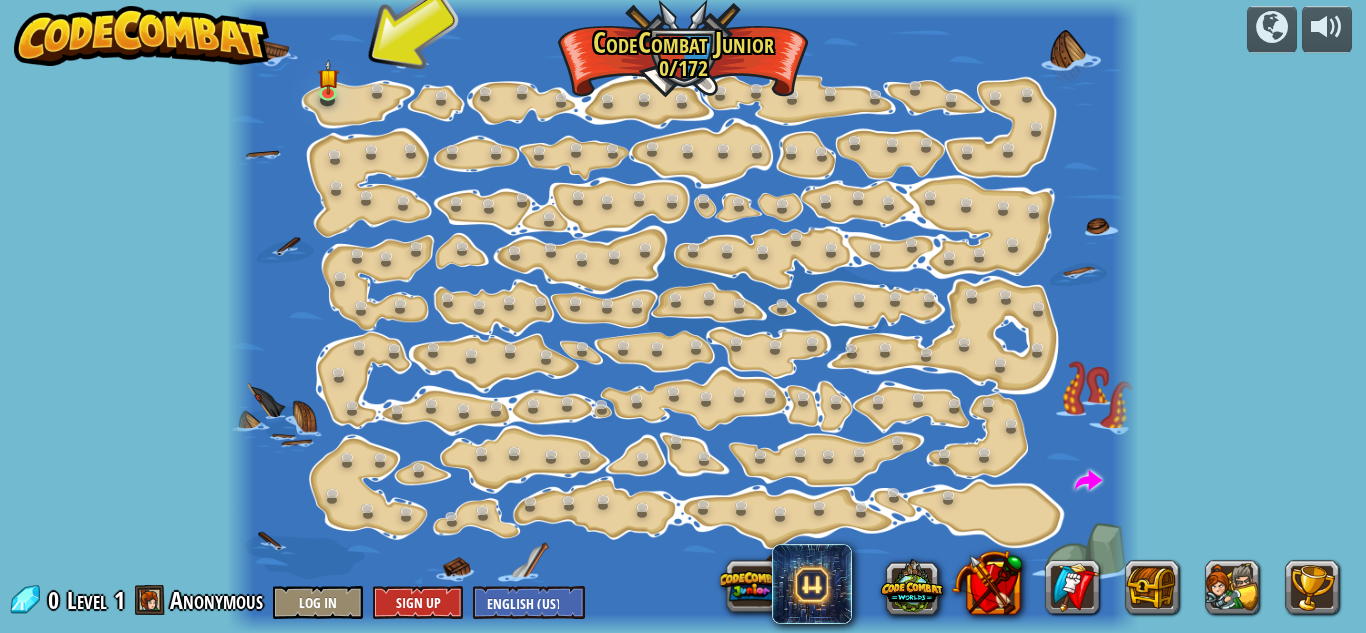 click at bounding box center [683, 316] 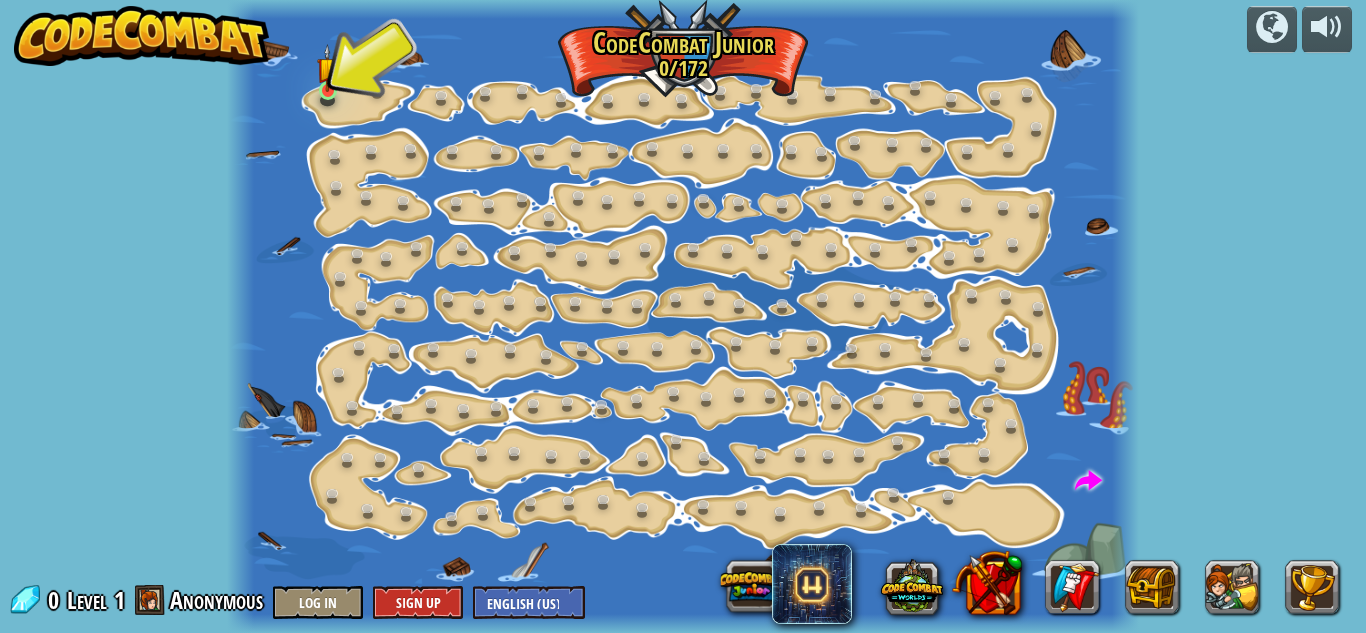 click at bounding box center (327, 68) 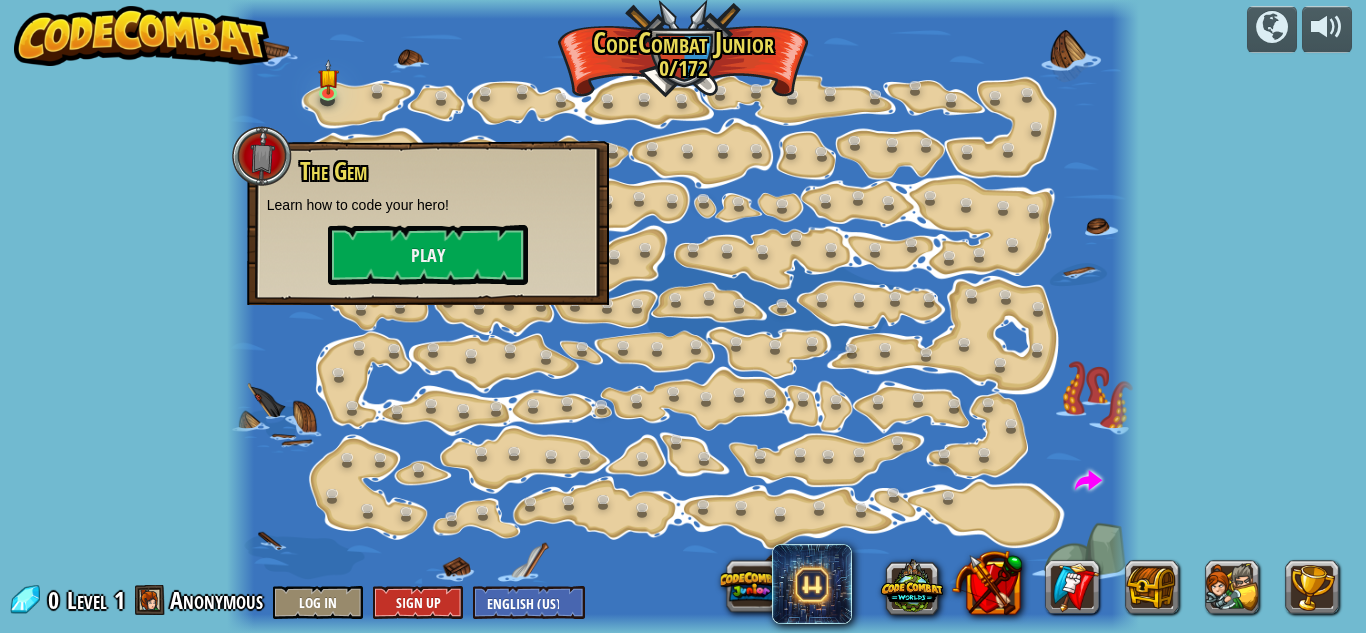 drag, startPoint x: 335, startPoint y: 81, endPoint x: 311, endPoint y: 260, distance: 180.60178 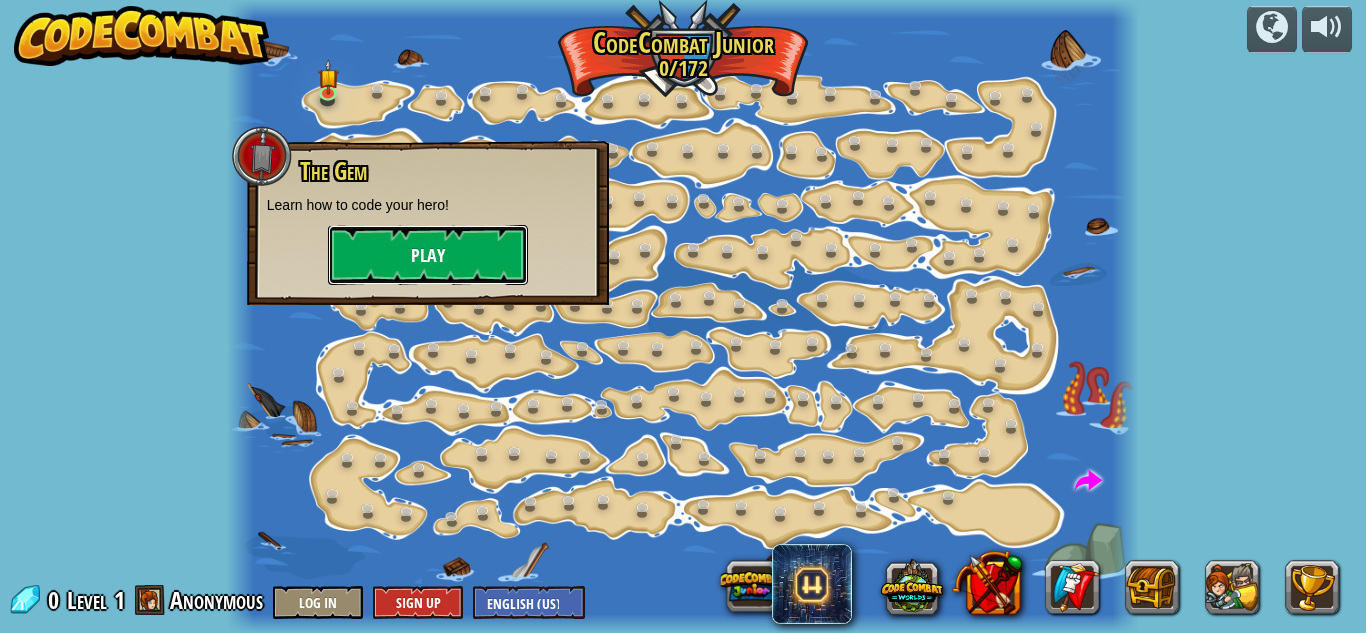 click on "Play" at bounding box center [428, 255] 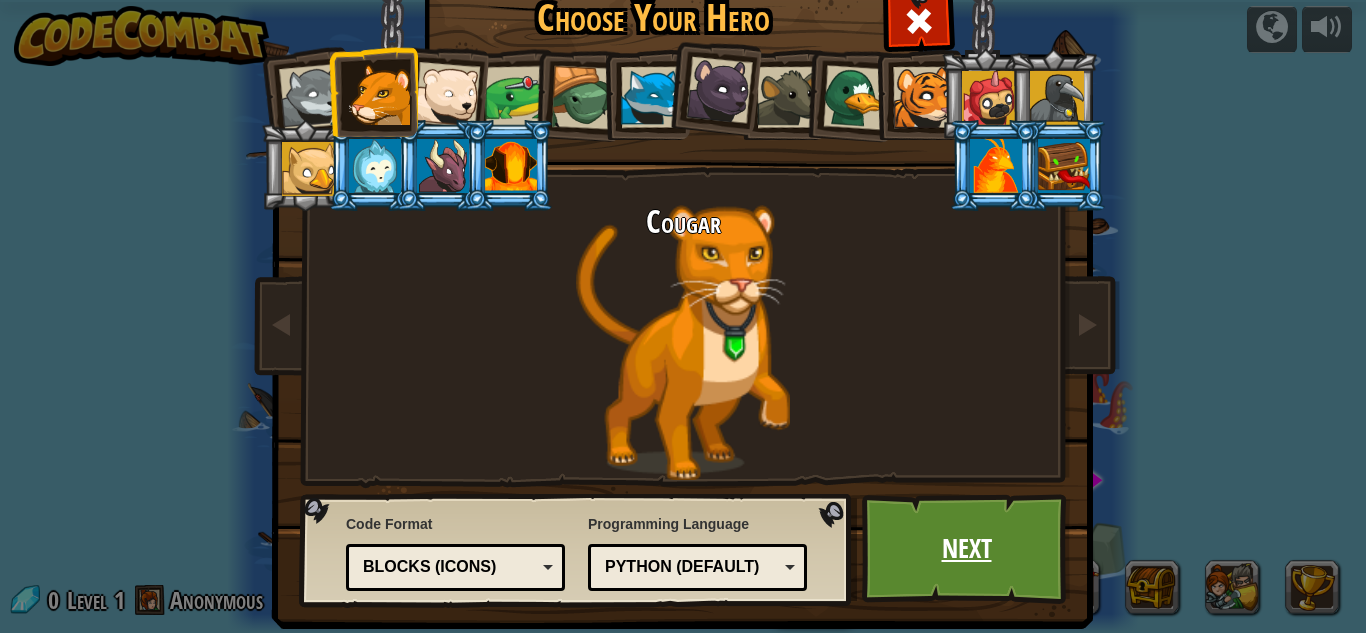 click on "Next" at bounding box center (966, 549) 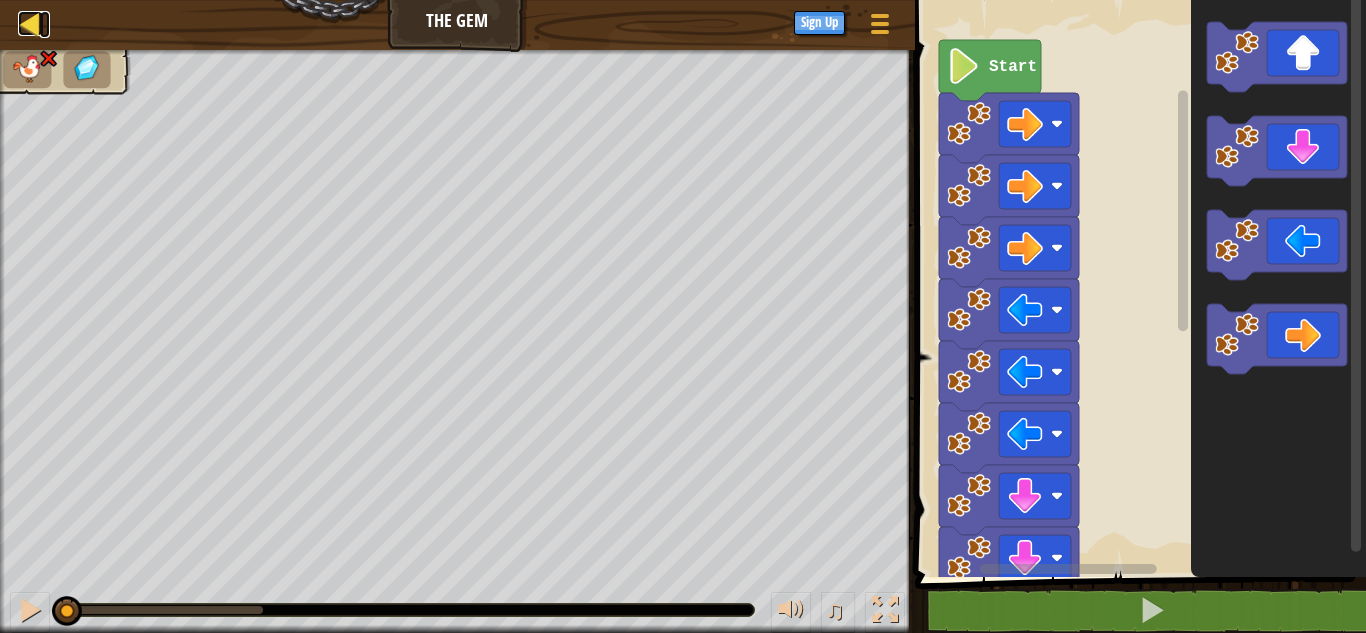 click at bounding box center (30, 23) 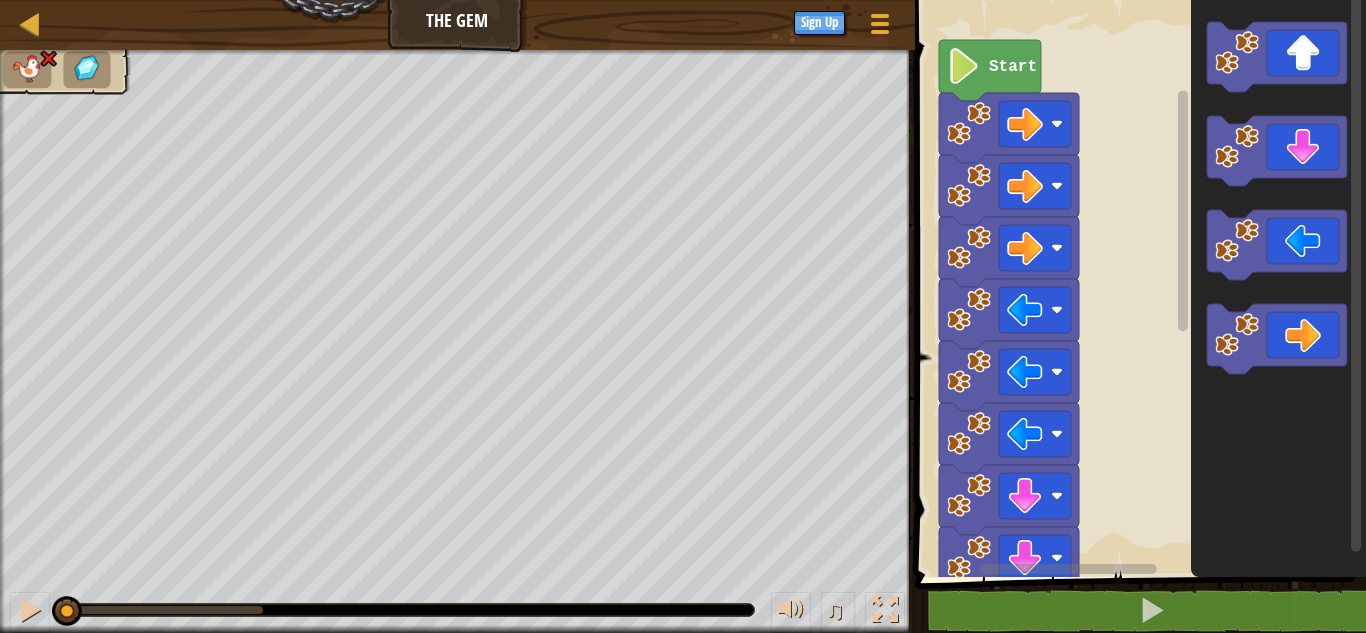 drag, startPoint x: 344, startPoint y: 151, endPoint x: 19, endPoint y: -22, distance: 368.17657 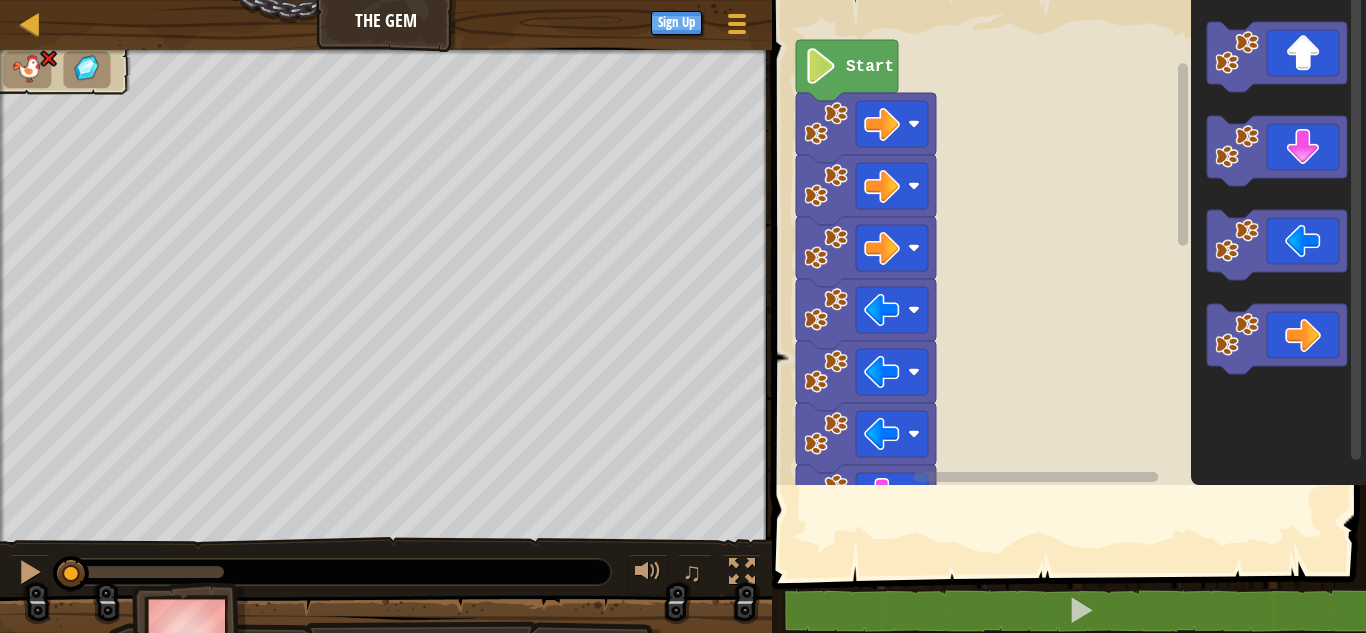 scroll, scrollTop: 0, scrollLeft: 0, axis: both 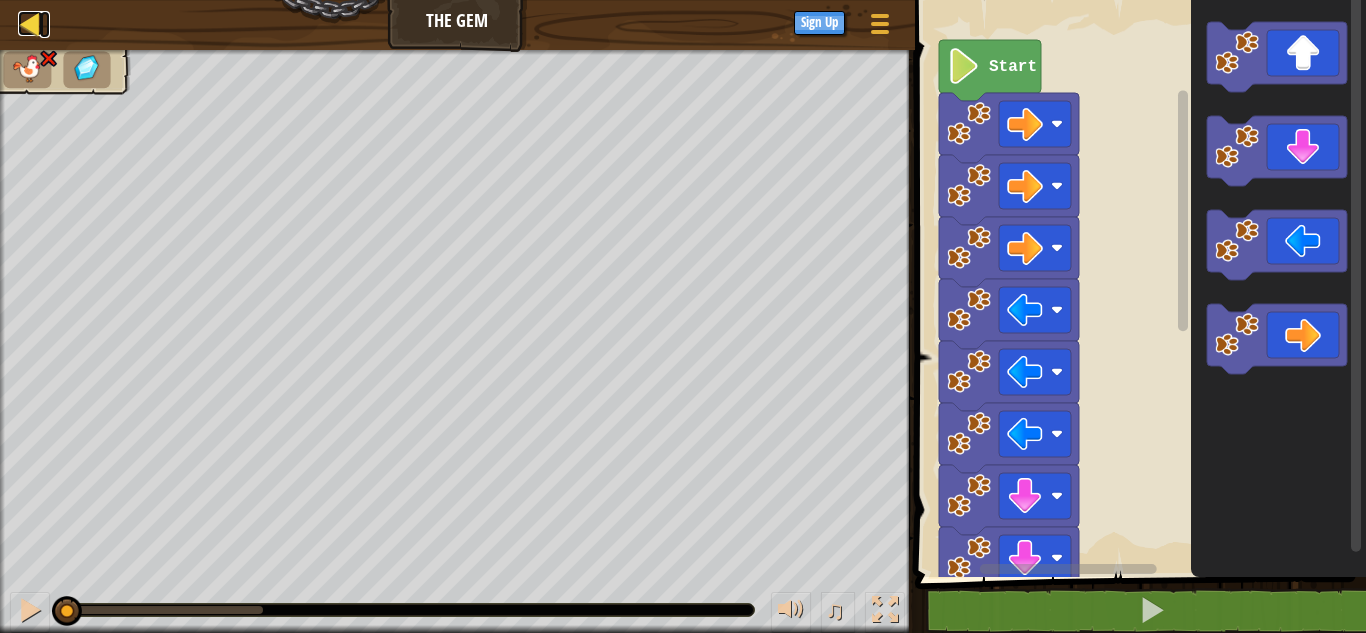 click at bounding box center (30, 23) 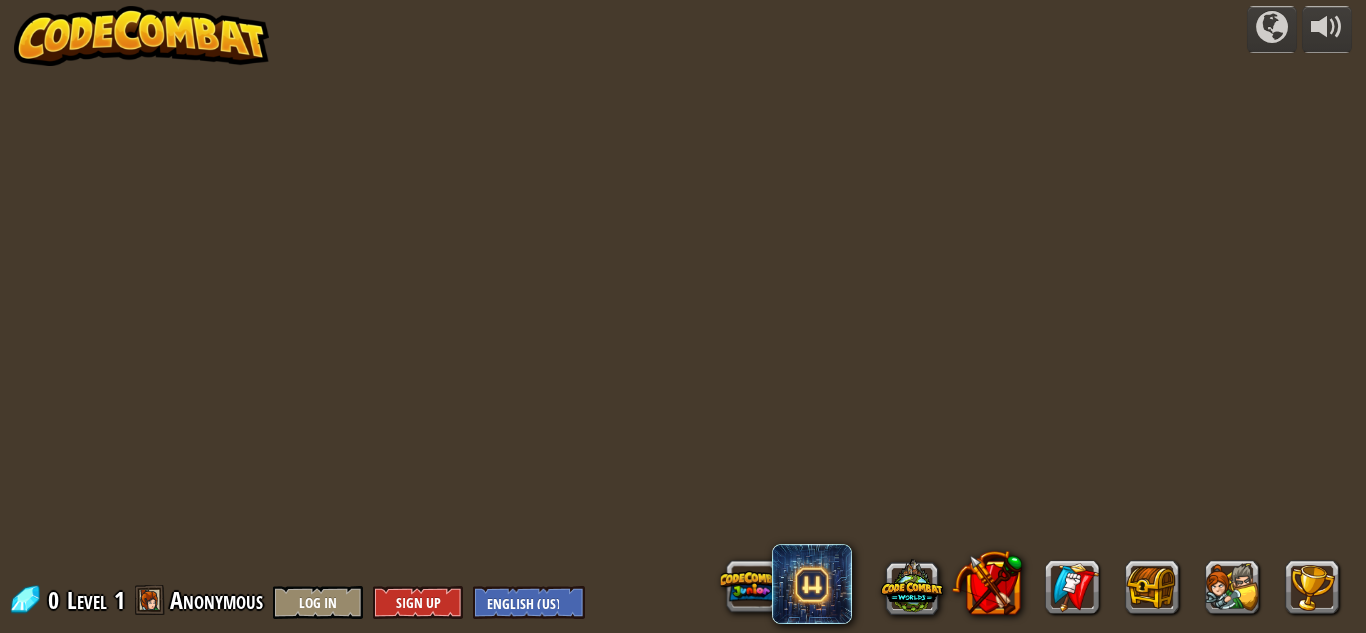scroll, scrollTop: 0, scrollLeft: 0, axis: both 